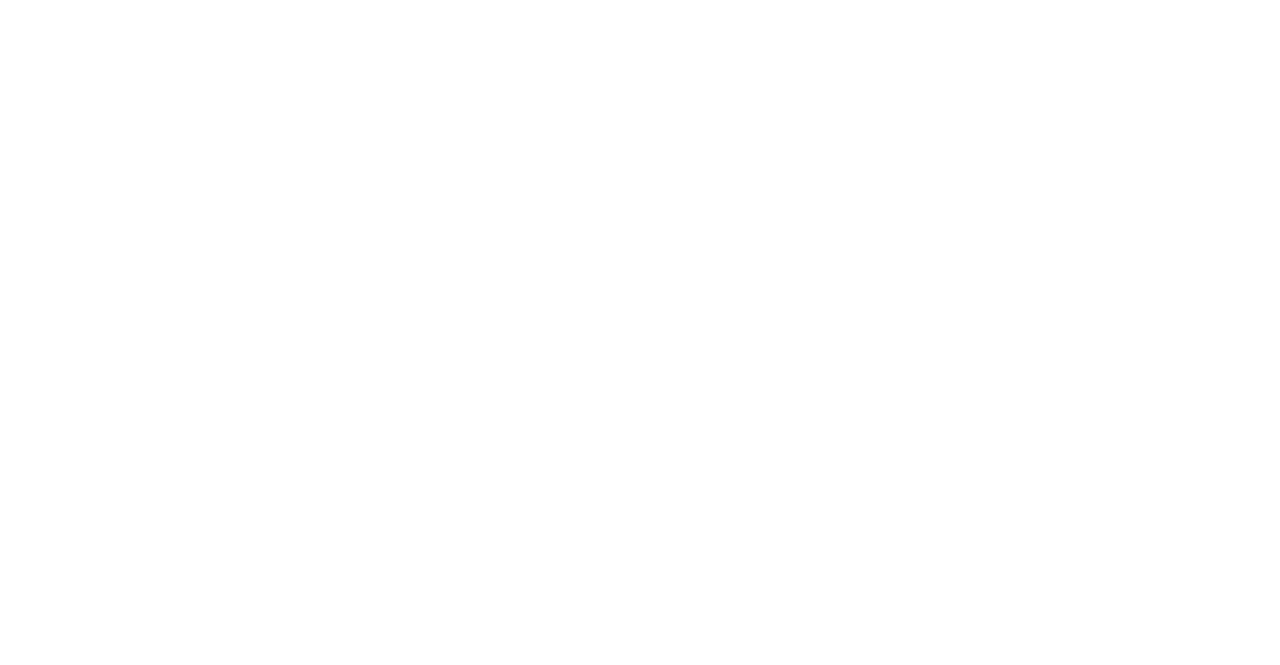 scroll, scrollTop: 0, scrollLeft: 0, axis: both 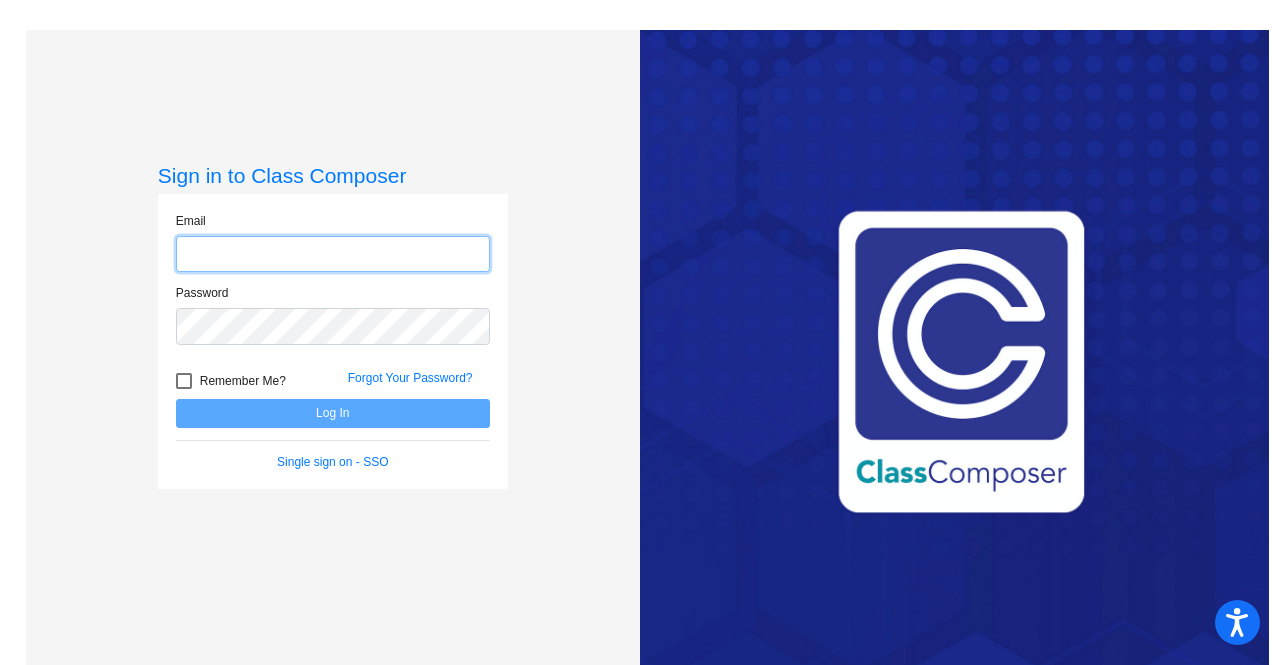 drag, startPoint x: 276, startPoint y: 256, endPoint x: 228, endPoint y: 260, distance: 48.166378 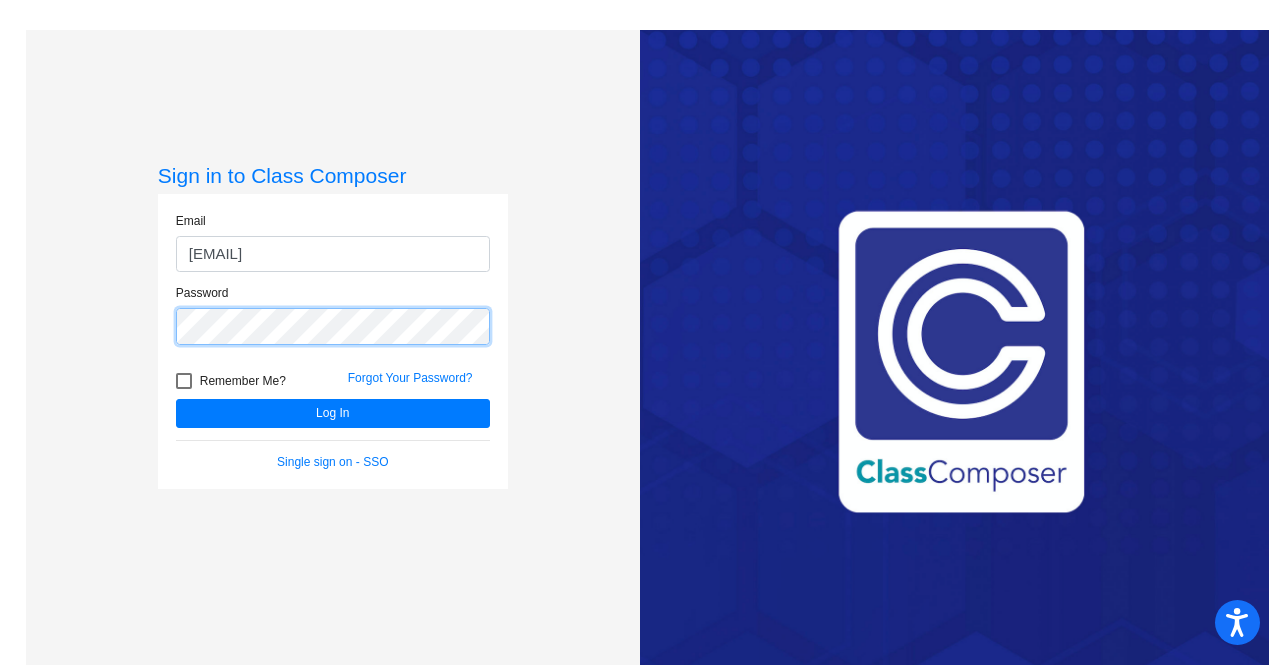 click on "Log In" 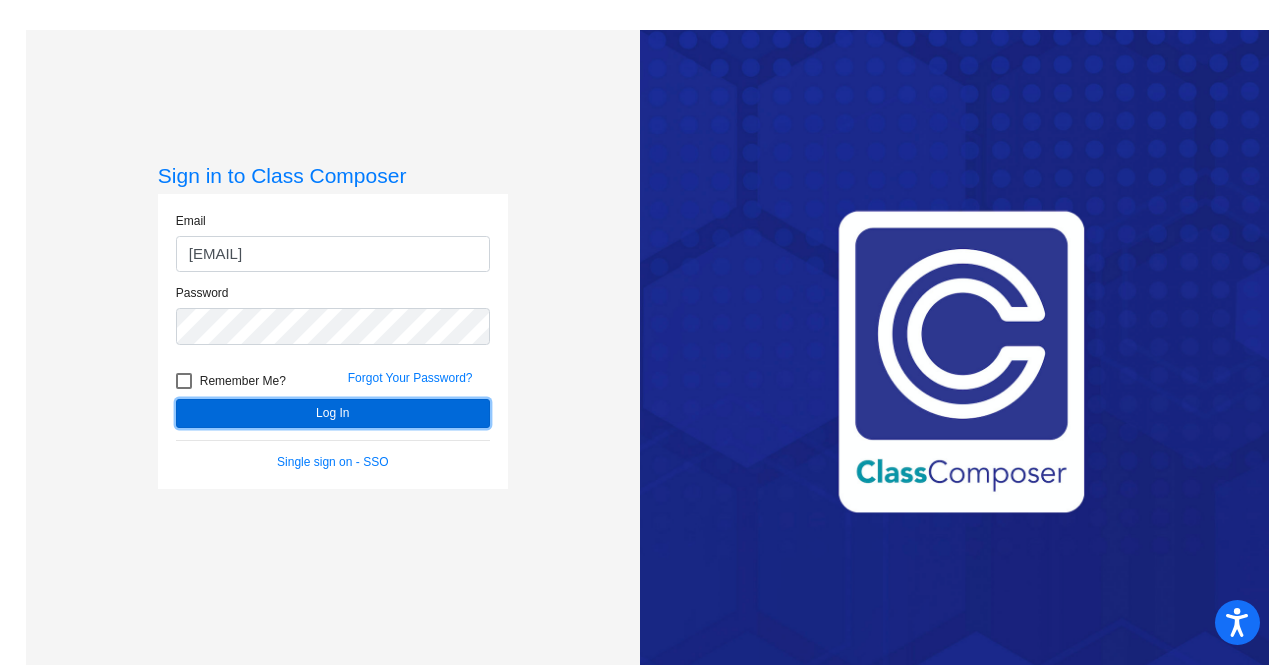 click on "Log In" 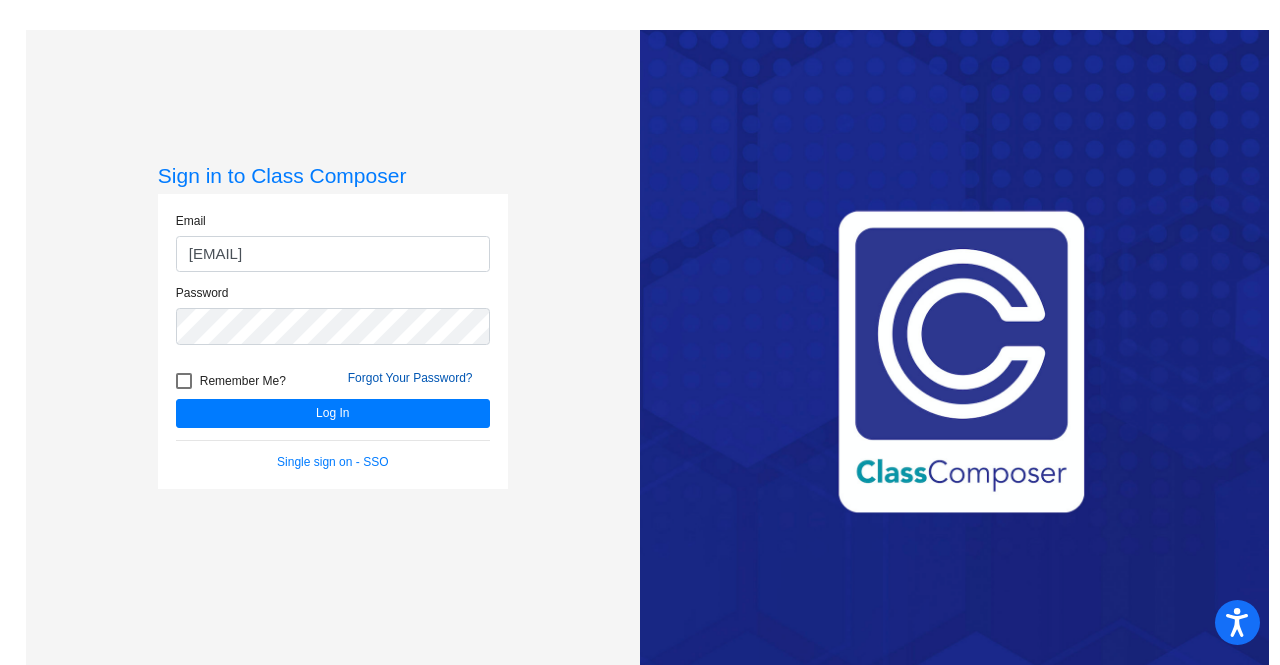 click on "Forgot Your Password?" 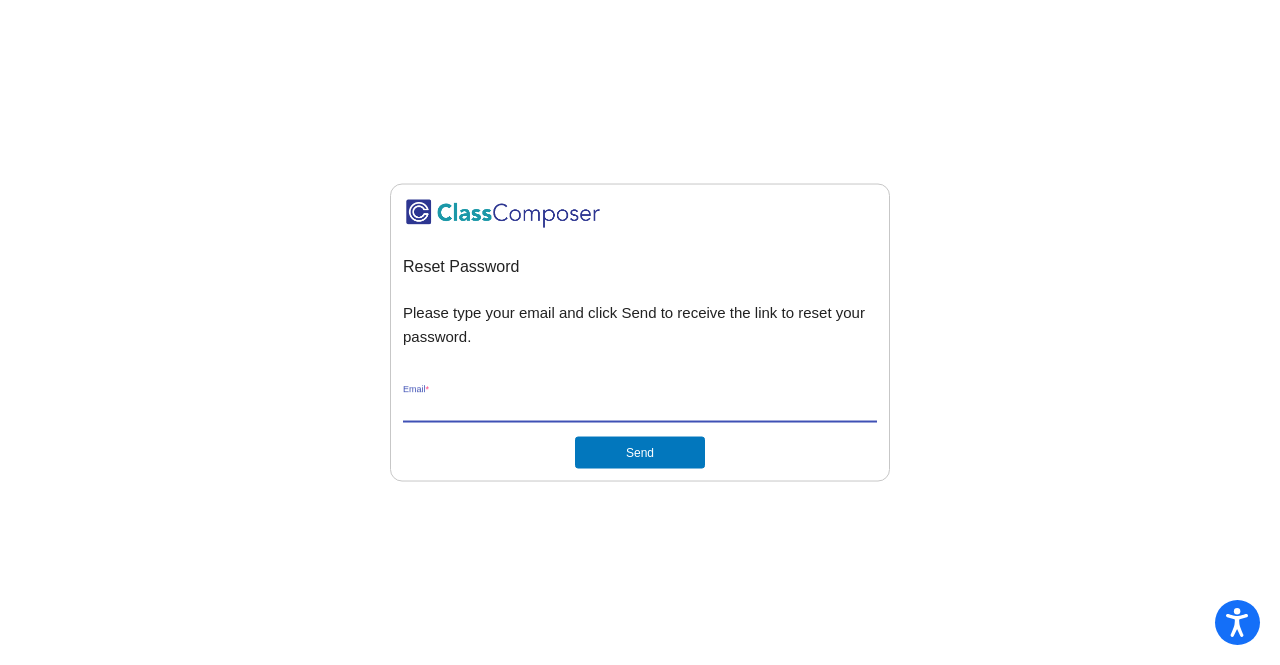 click on "Email  *" at bounding box center (640, 408) 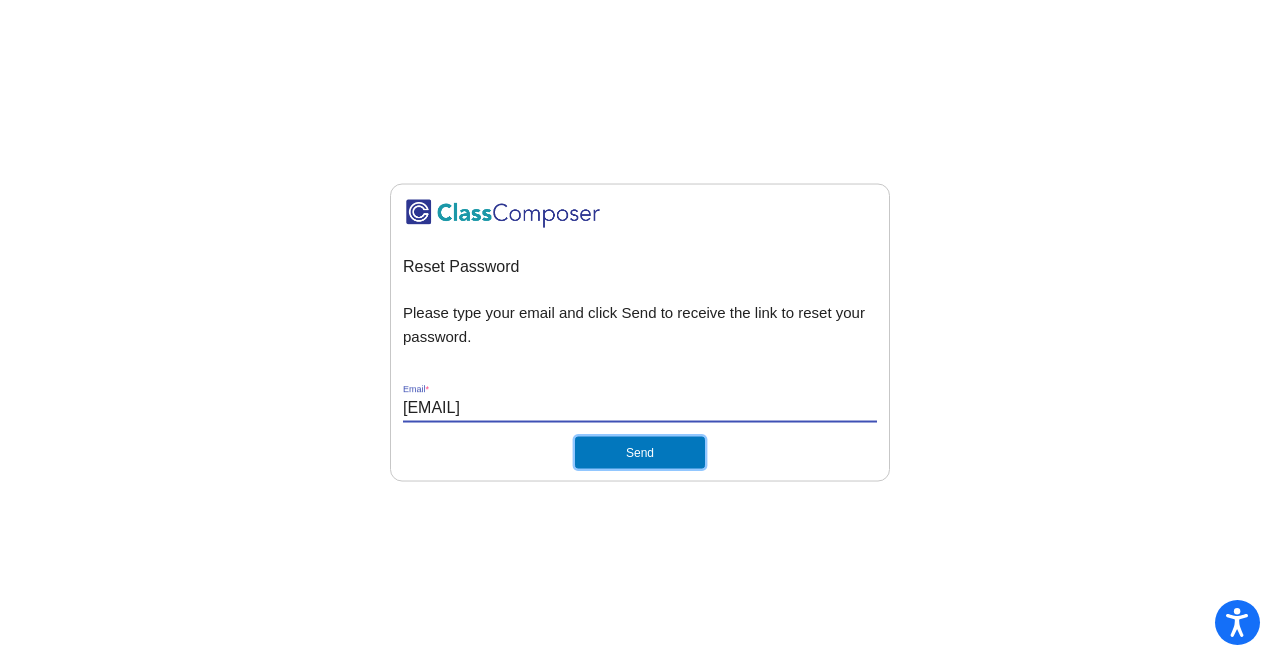 click on "Send" 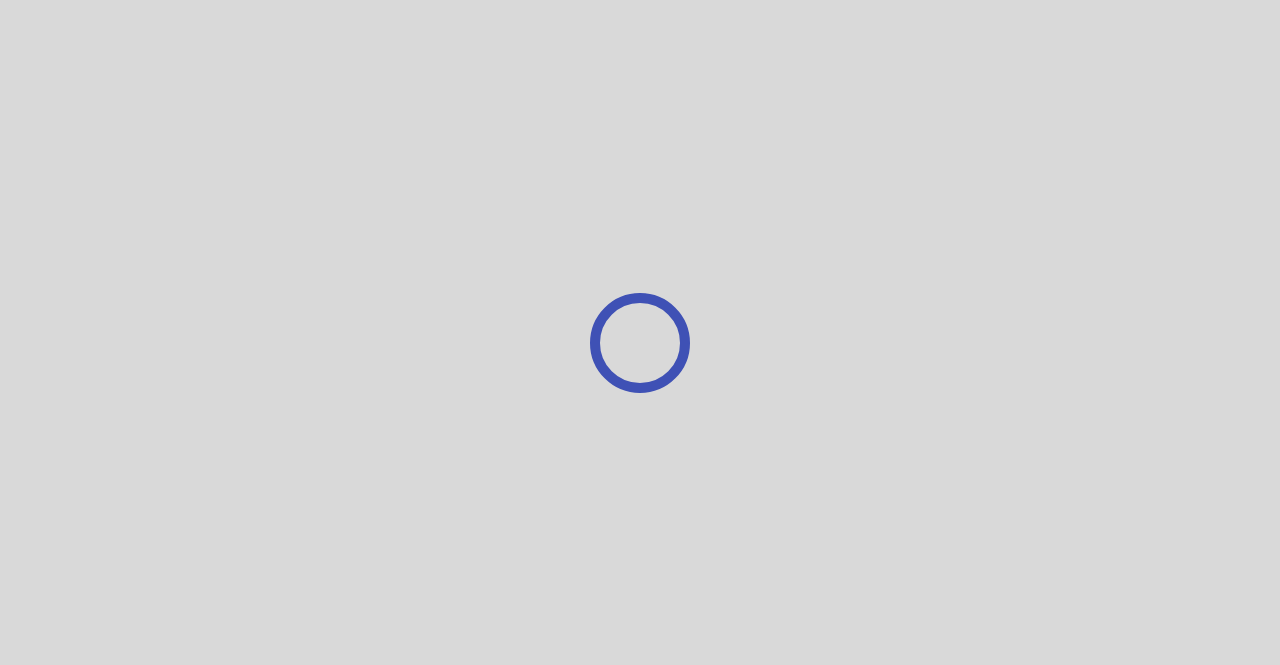 scroll, scrollTop: 0, scrollLeft: 0, axis: both 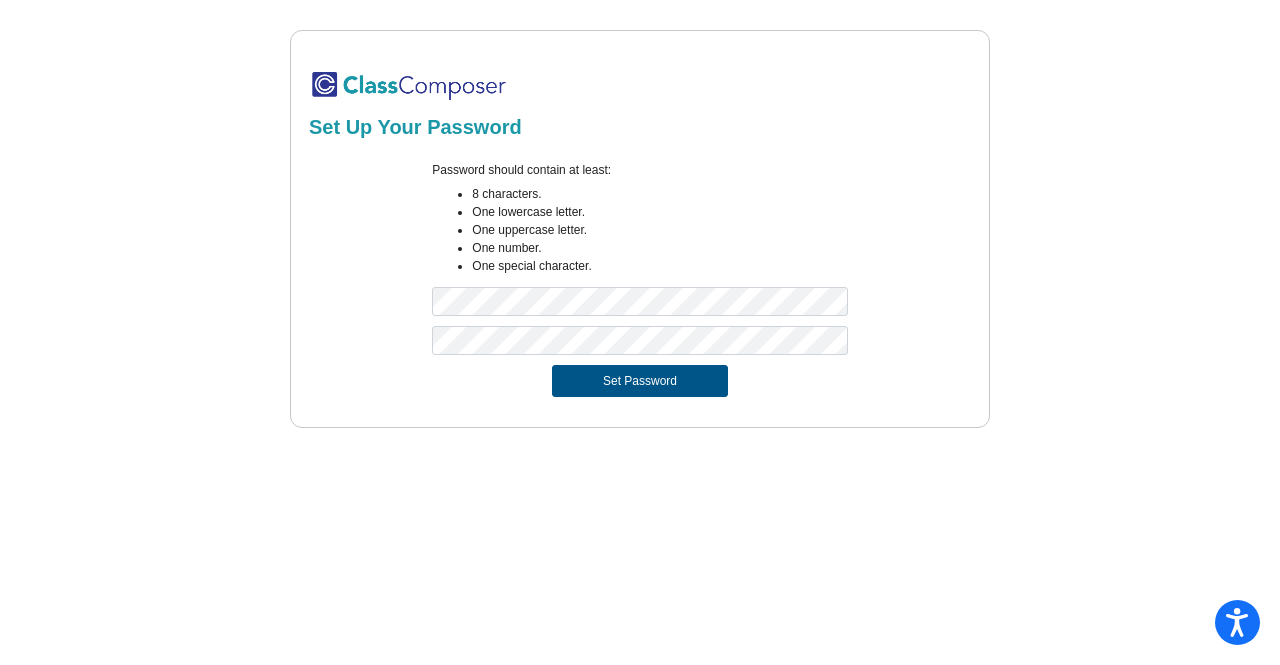 click on "Set Password" at bounding box center [640, 381] 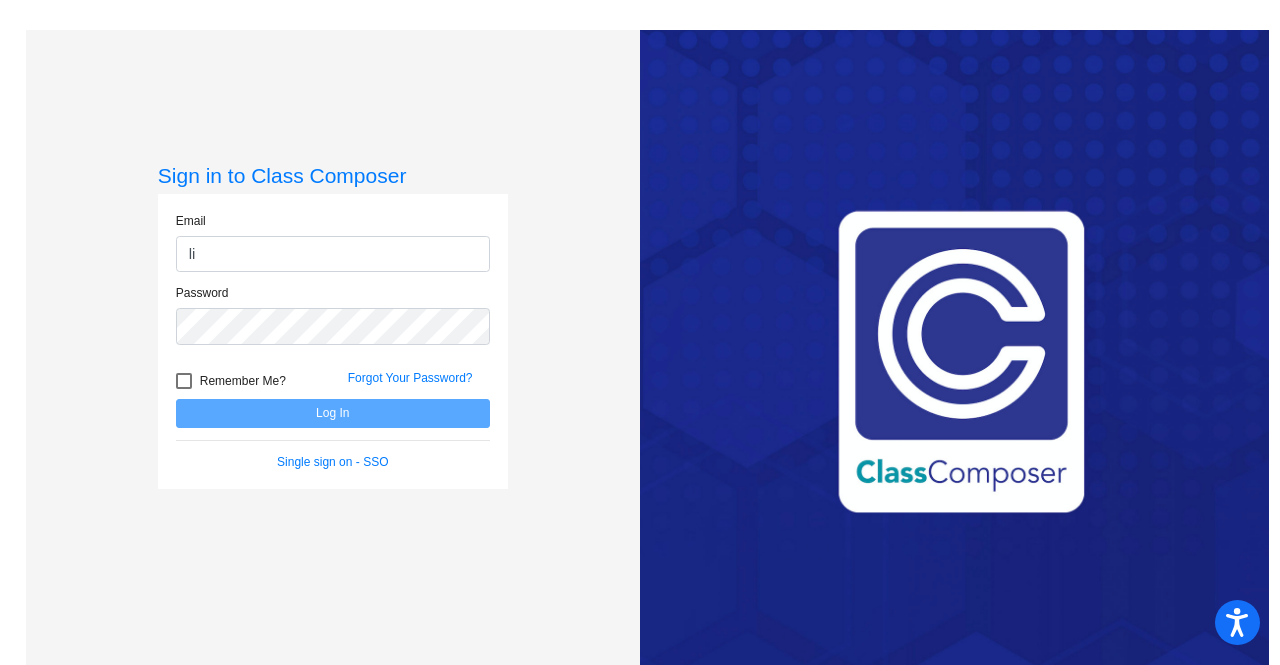 type on "[EMAIL]" 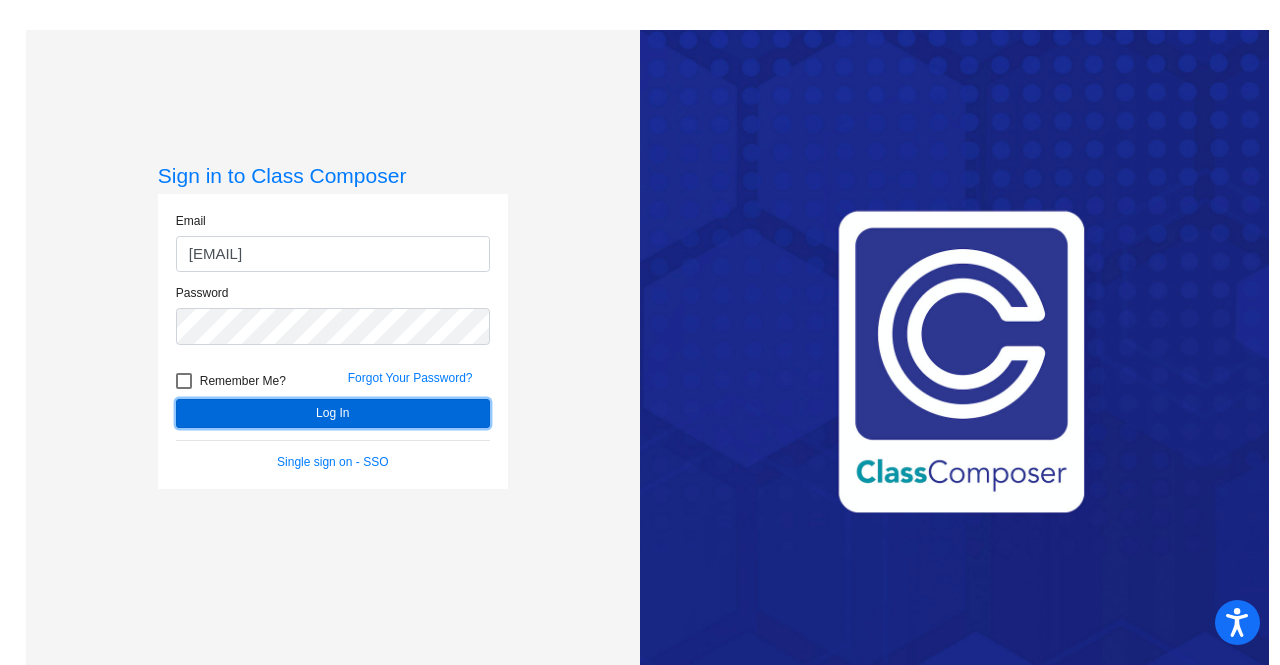 click on "Log In" 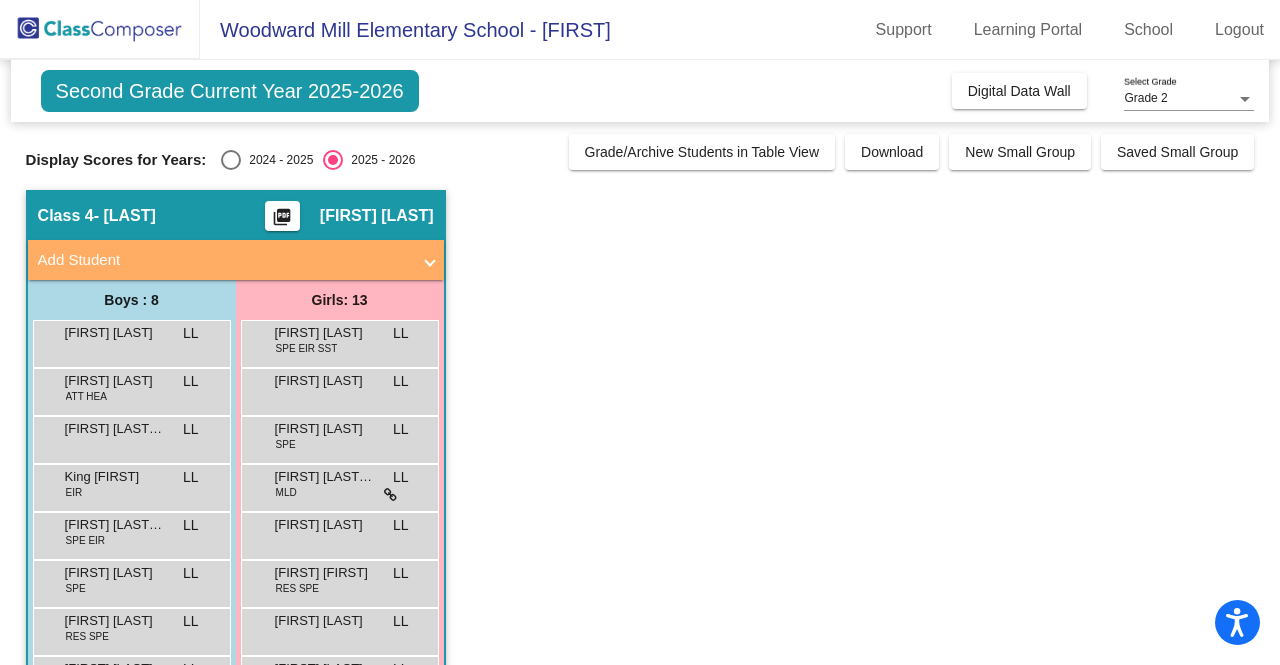 scroll, scrollTop: 264, scrollLeft: 0, axis: vertical 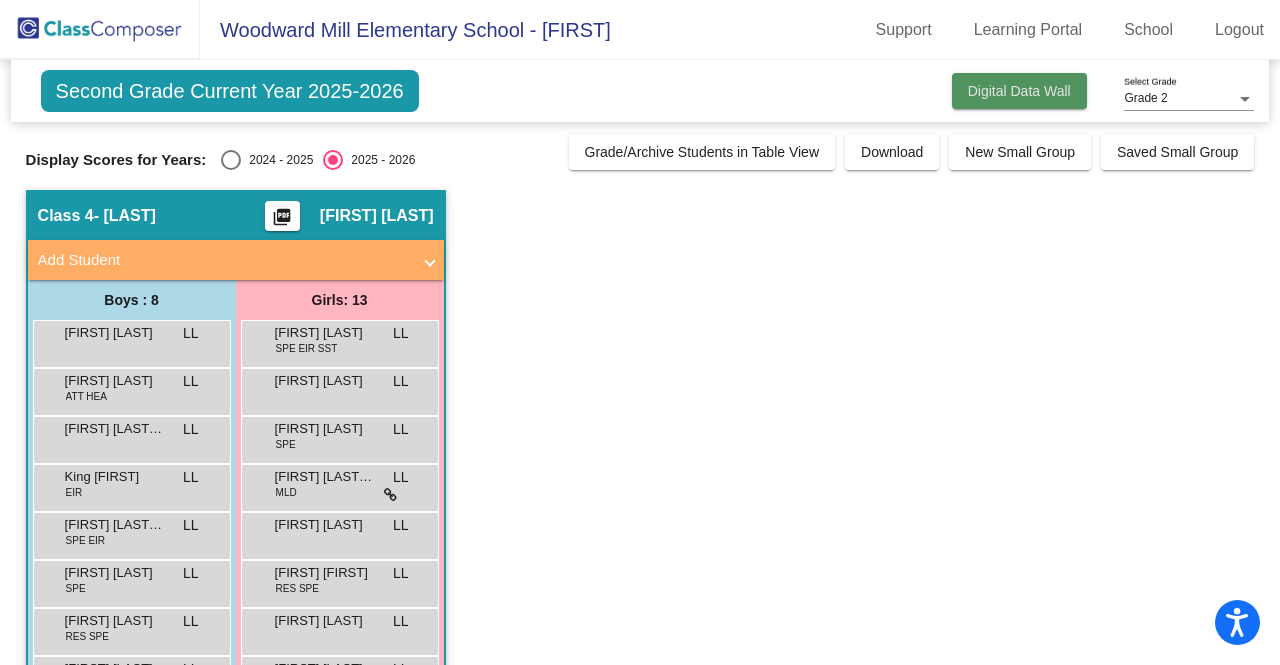 click on "Digital Data Wall" 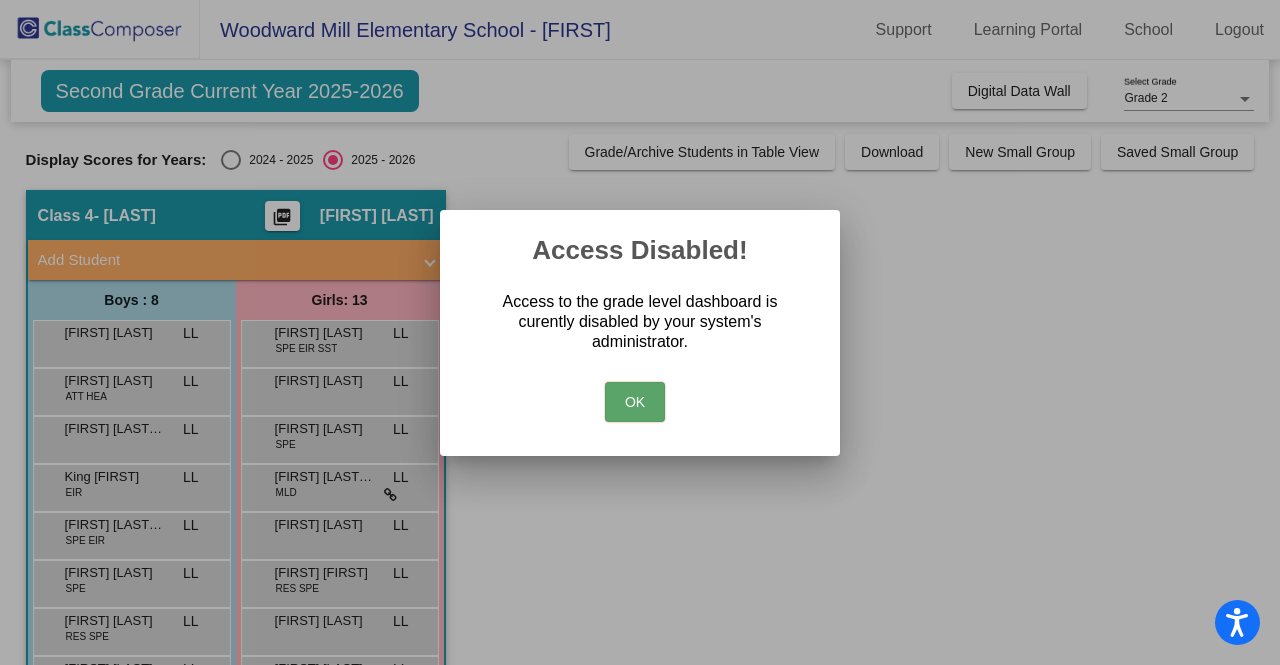 click on "OK" at bounding box center (635, 402) 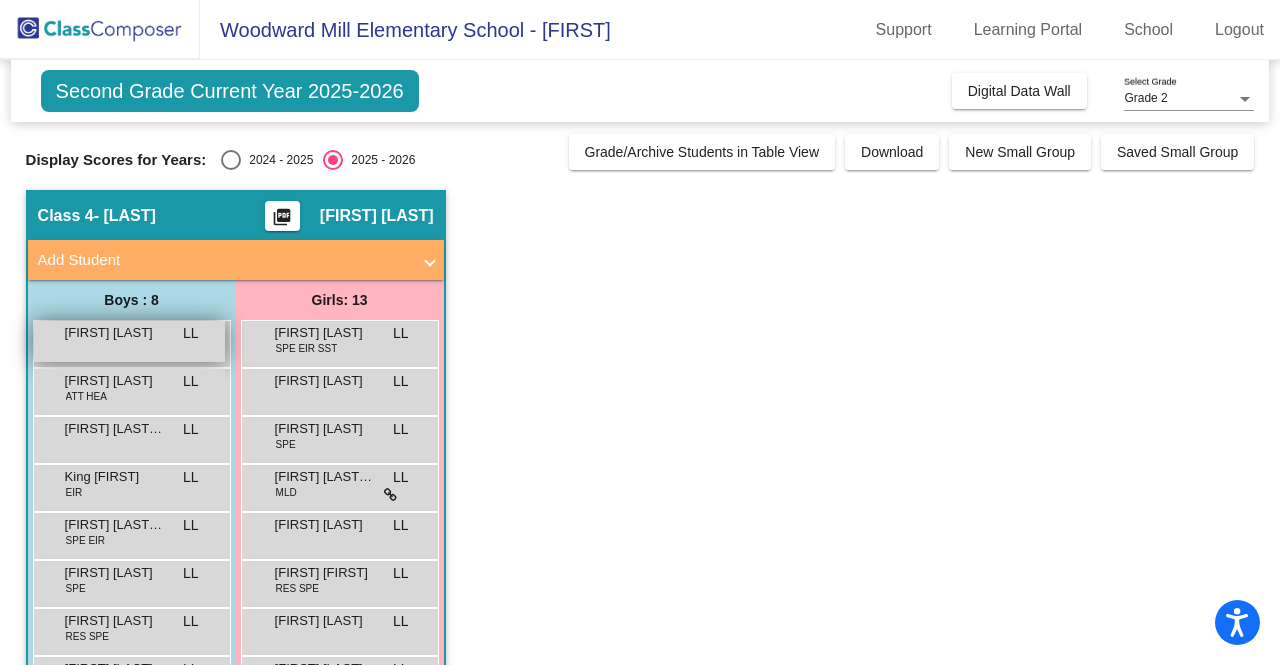 click on "[FIRST] [LAST]" at bounding box center [115, 333] 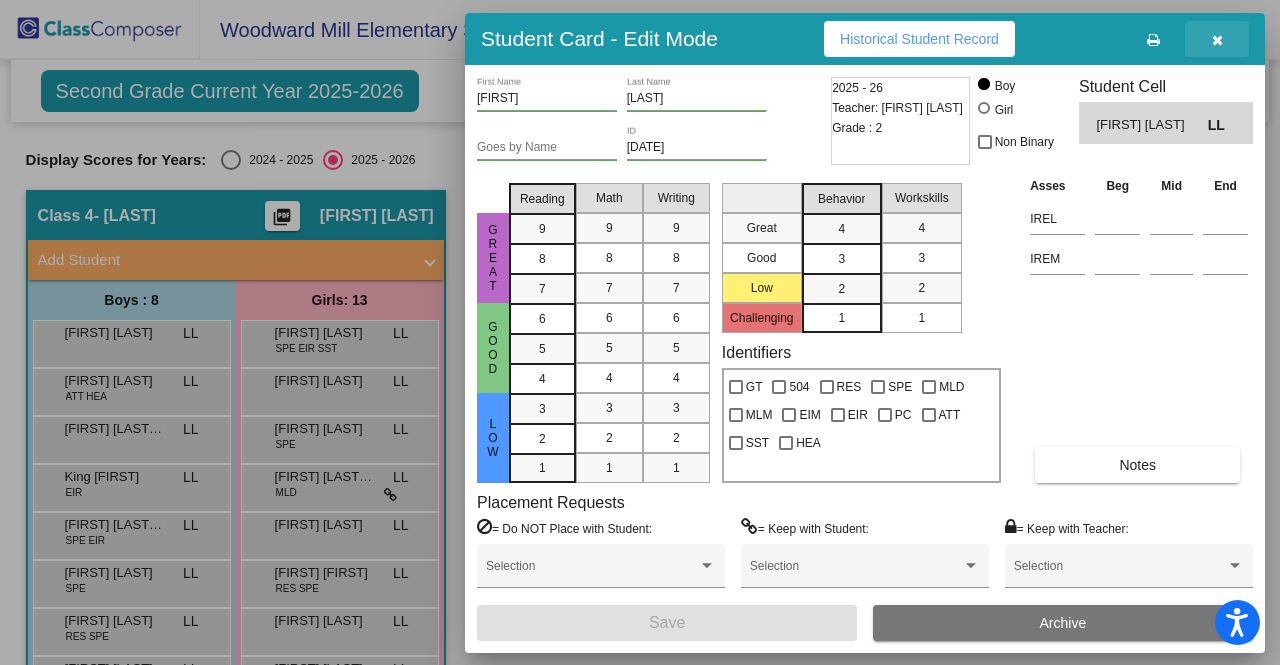 click at bounding box center (1217, 39) 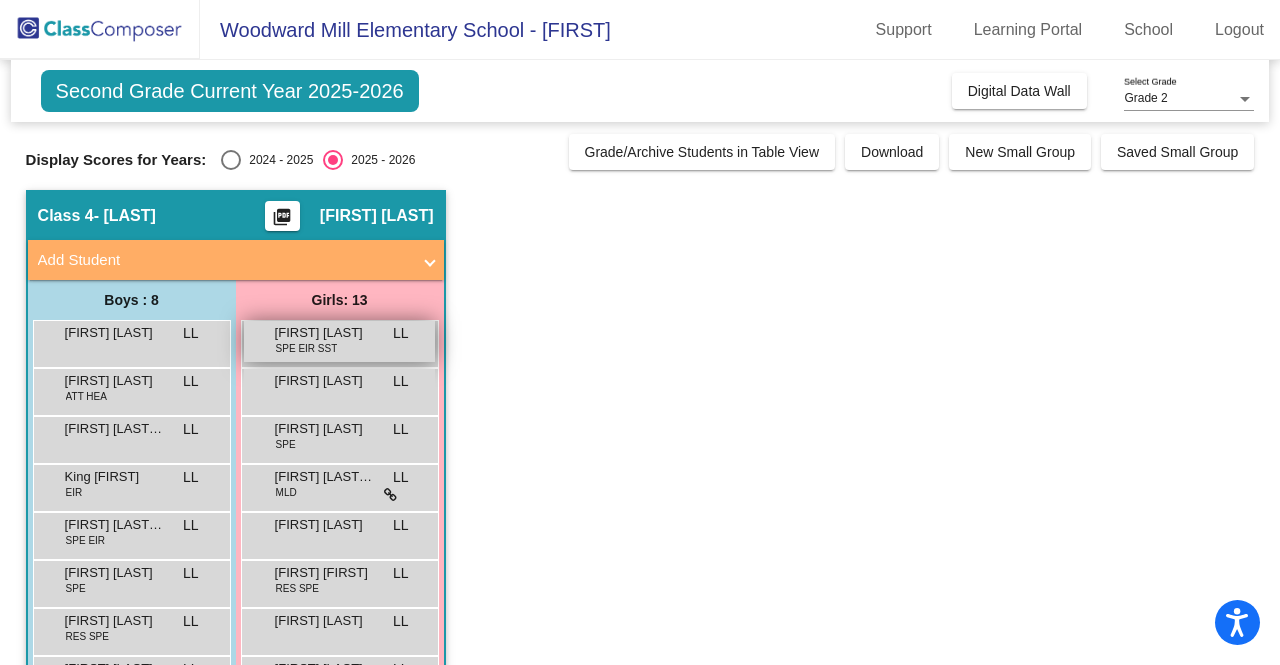 click on "SPE EIR SST" at bounding box center [307, 348] 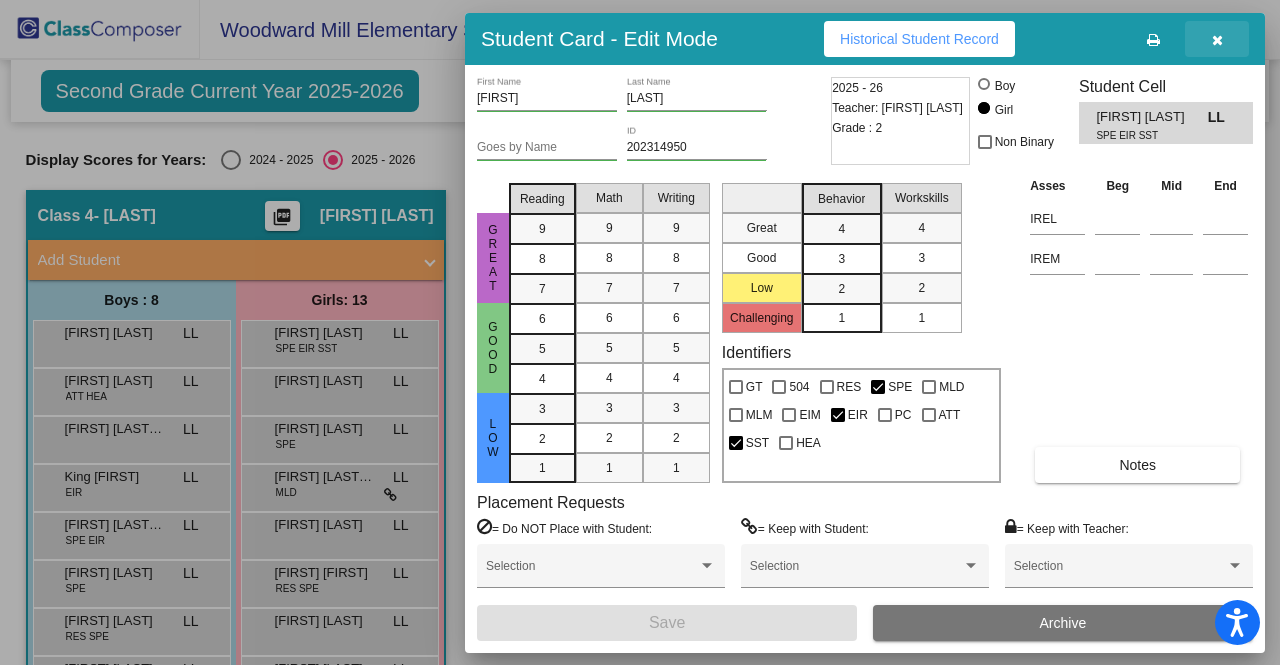 click at bounding box center (1217, 39) 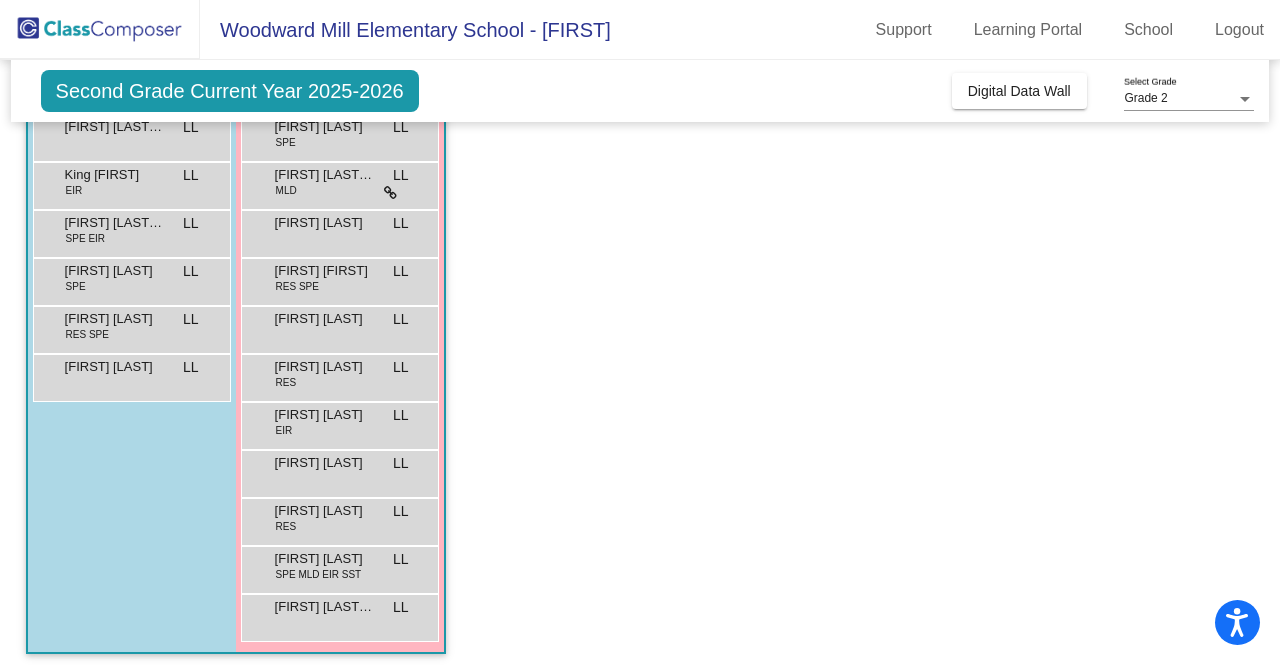 scroll, scrollTop: 310, scrollLeft: 0, axis: vertical 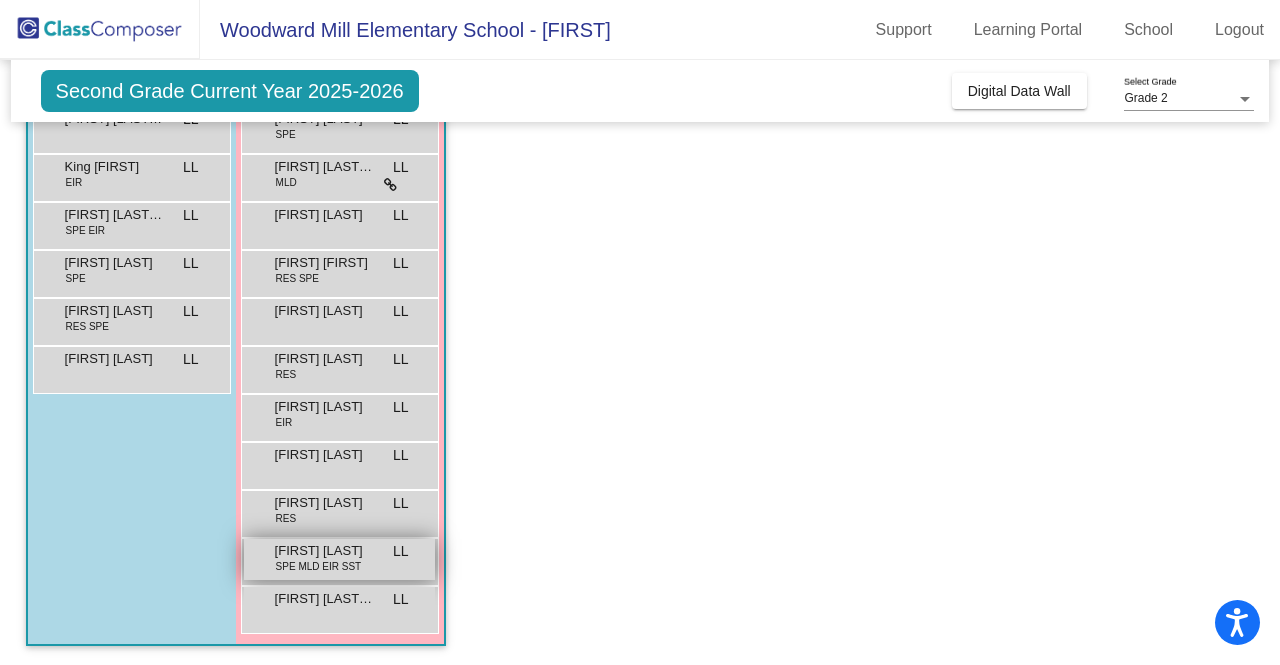 click on "SPE MLD EIR SST" at bounding box center [319, 566] 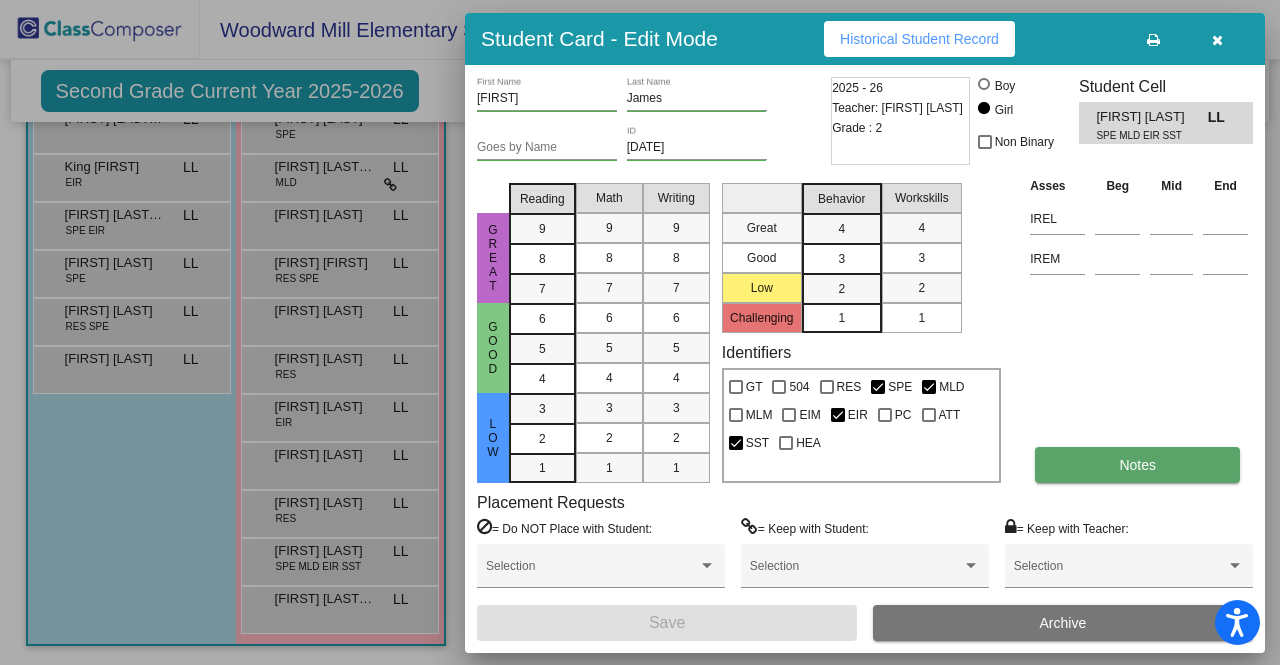click on "Notes" at bounding box center (1137, 465) 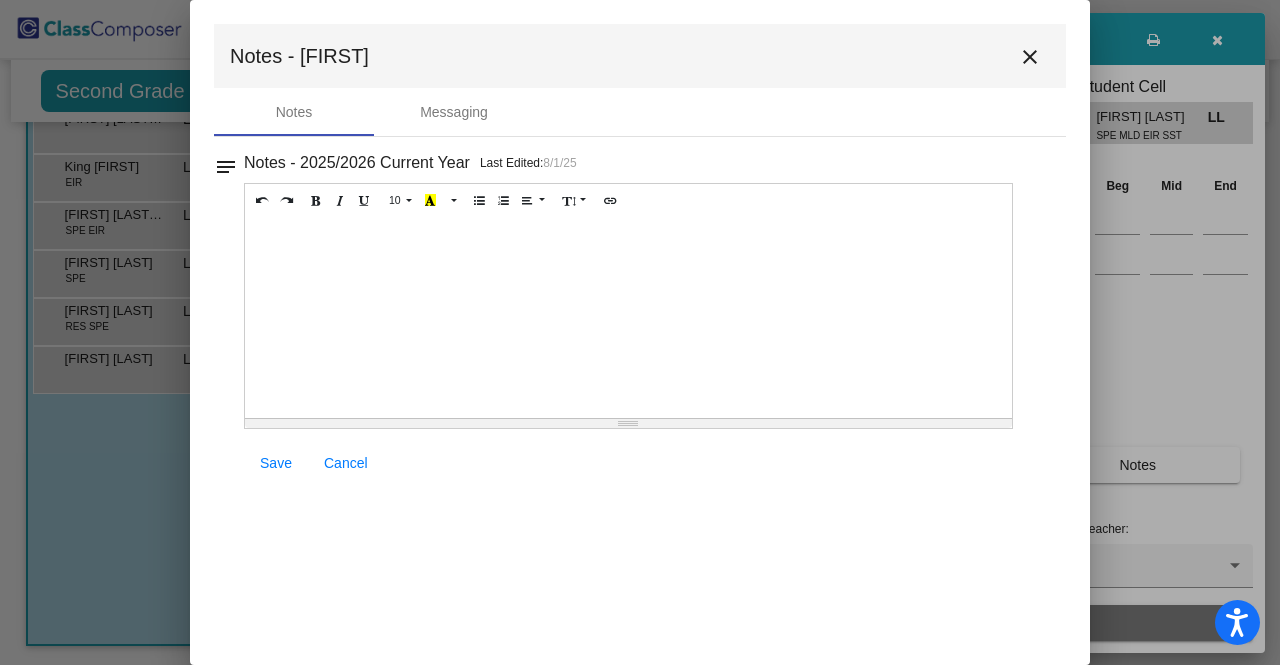 click on "close" at bounding box center [1030, 57] 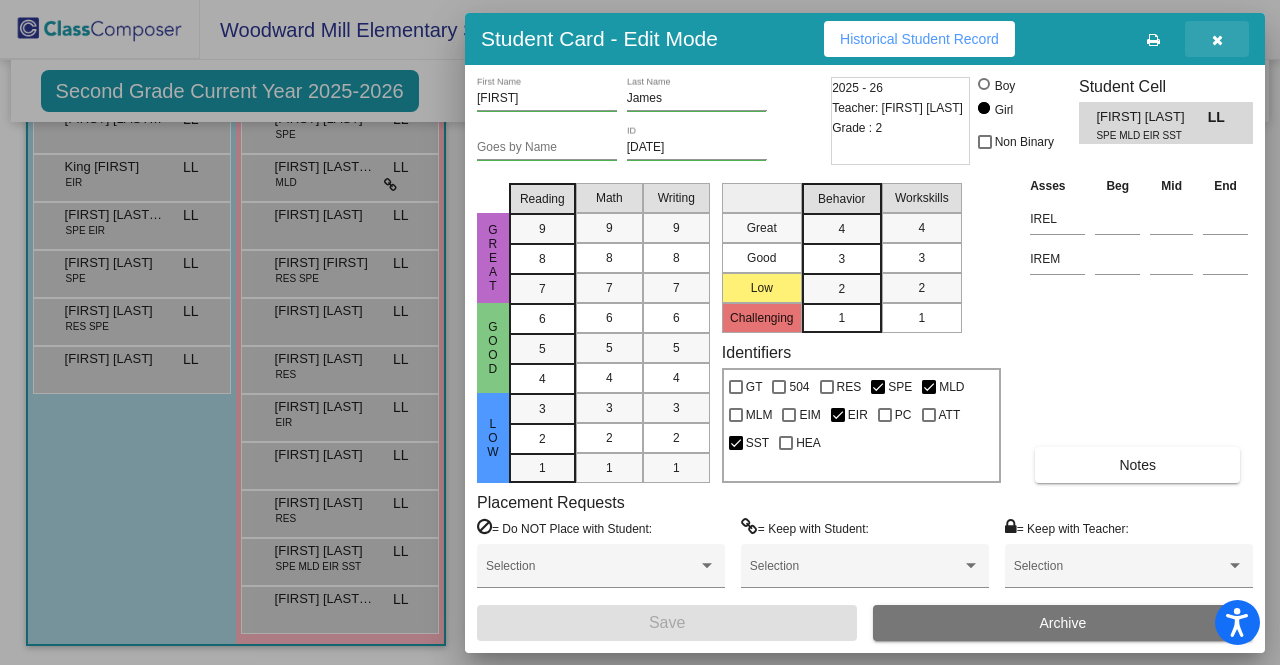 click at bounding box center (1217, 39) 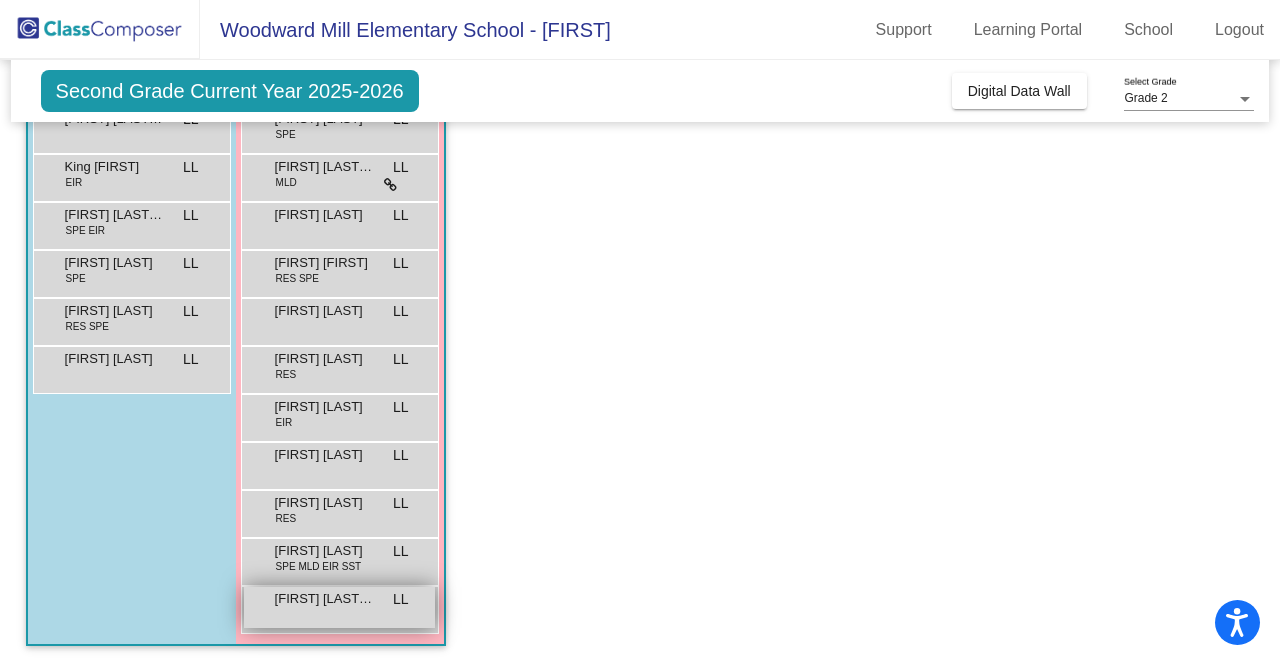 drag, startPoint x: 329, startPoint y: 600, endPoint x: 268, endPoint y: 601, distance: 61.008198 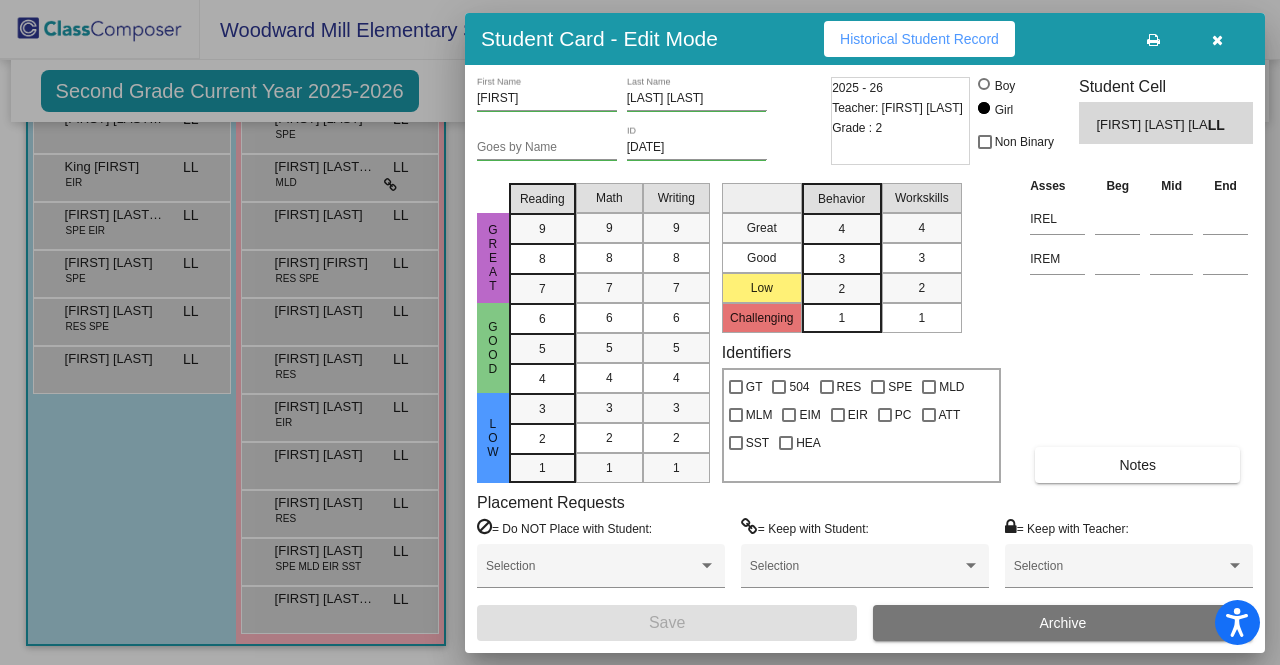 click at bounding box center [1217, 39] 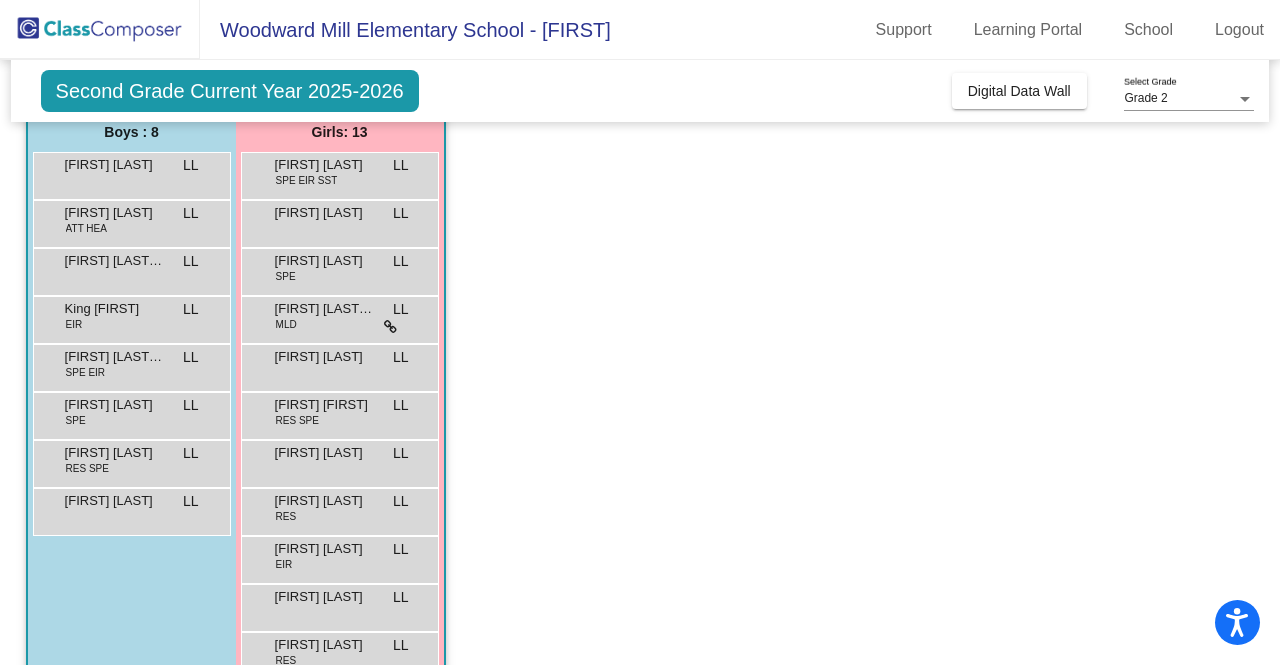 scroll, scrollTop: 0, scrollLeft: 0, axis: both 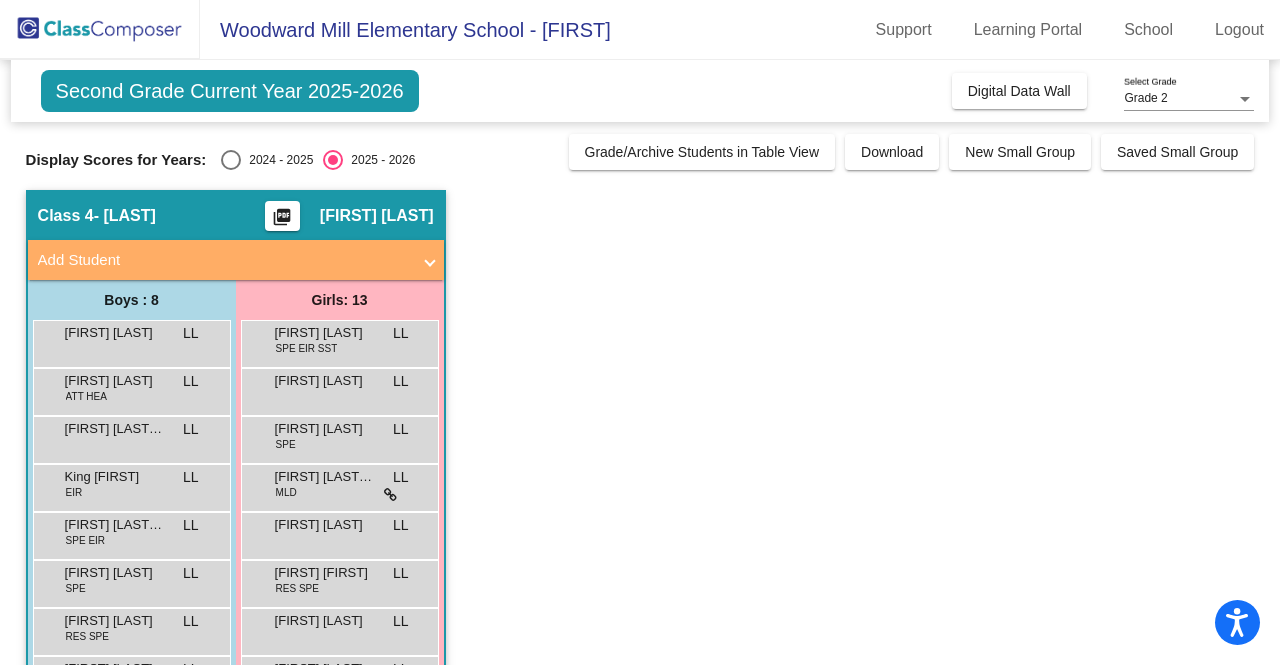 click on "Second Grade Current Year 2025-2026" 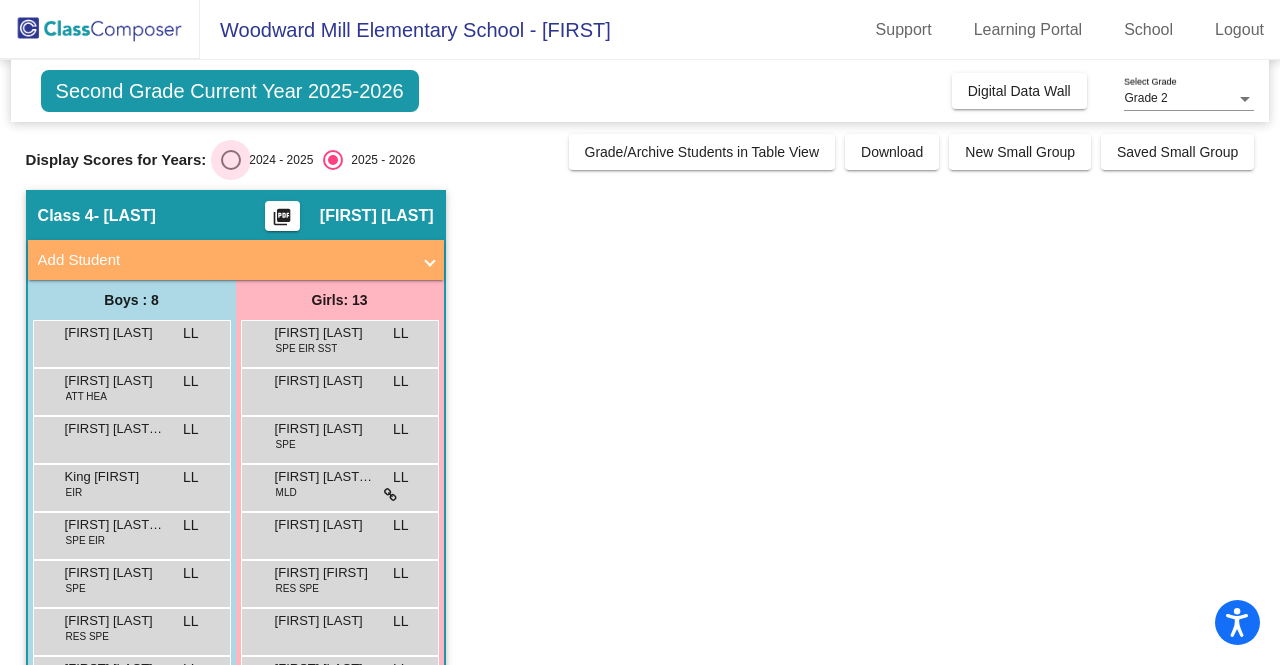 click at bounding box center (231, 160) 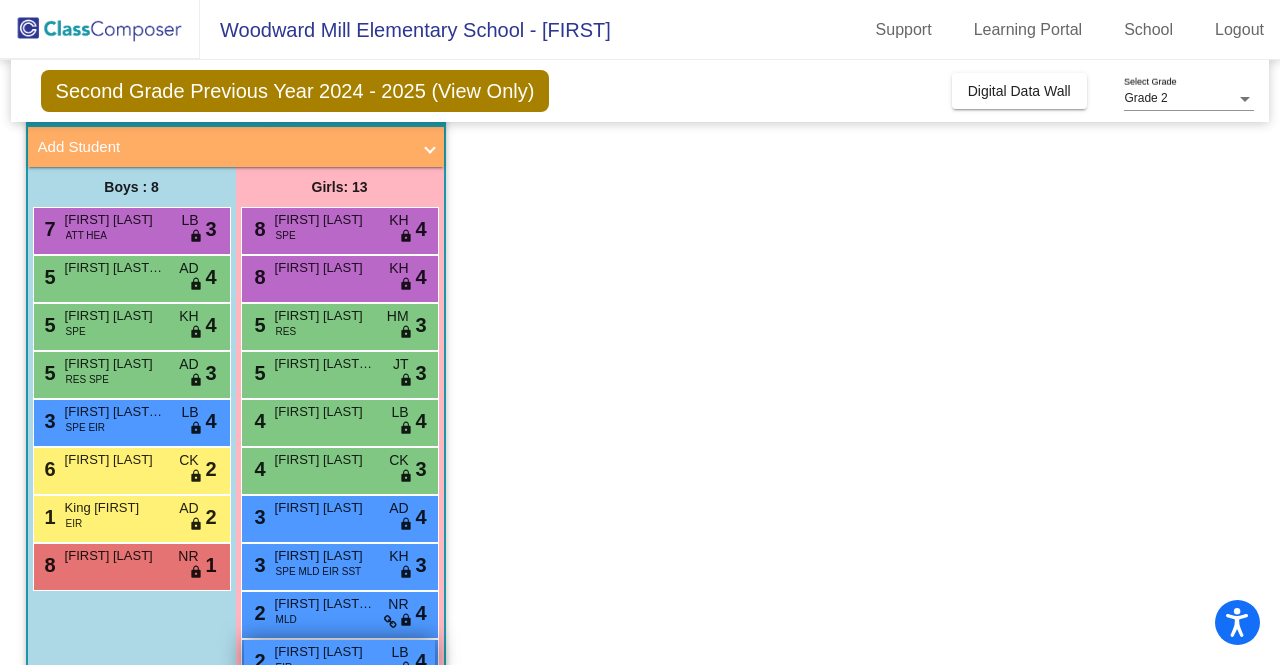 scroll, scrollTop: 110, scrollLeft: 0, axis: vertical 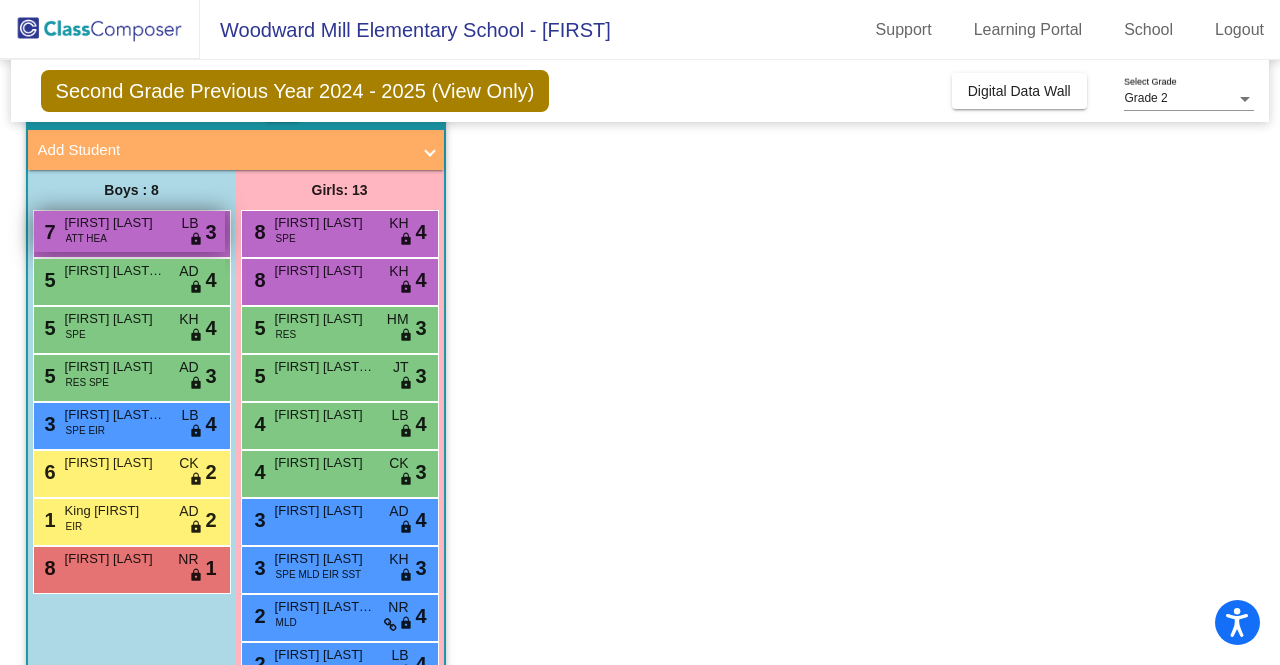 click on "[FIRST] [LAST]" at bounding box center (115, 223) 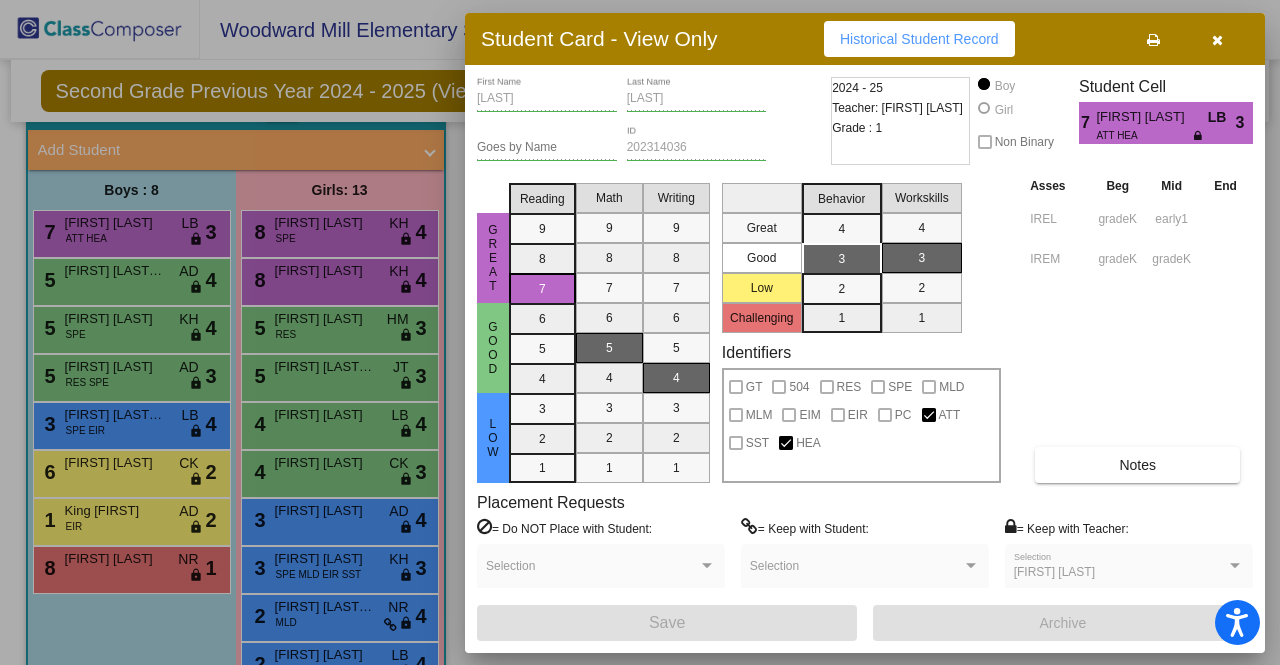 click on "3" at bounding box center (1244, 123) 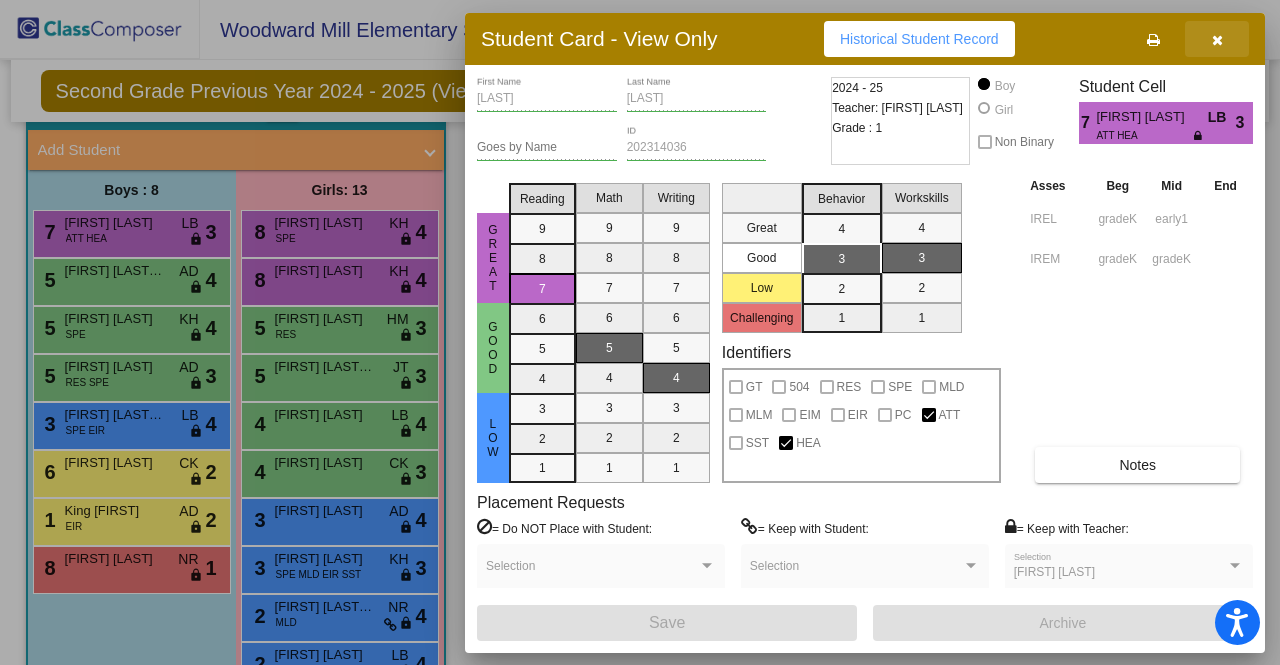 click at bounding box center [1217, 39] 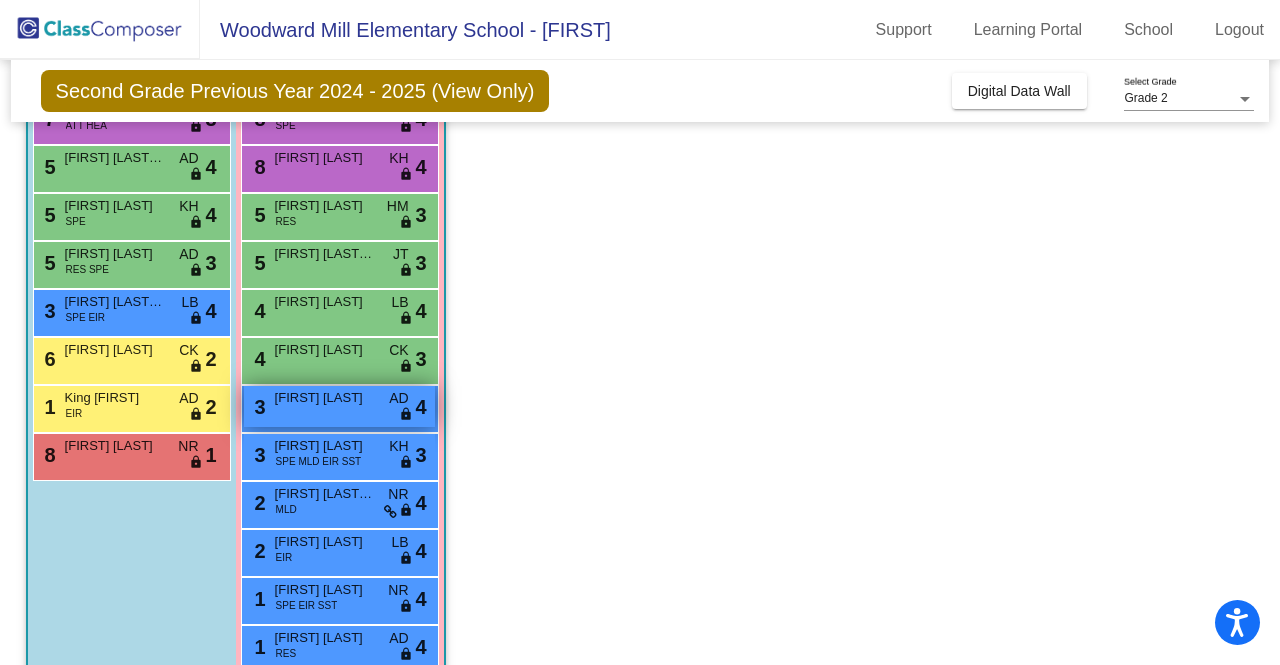 scroll, scrollTop: 224, scrollLeft: 0, axis: vertical 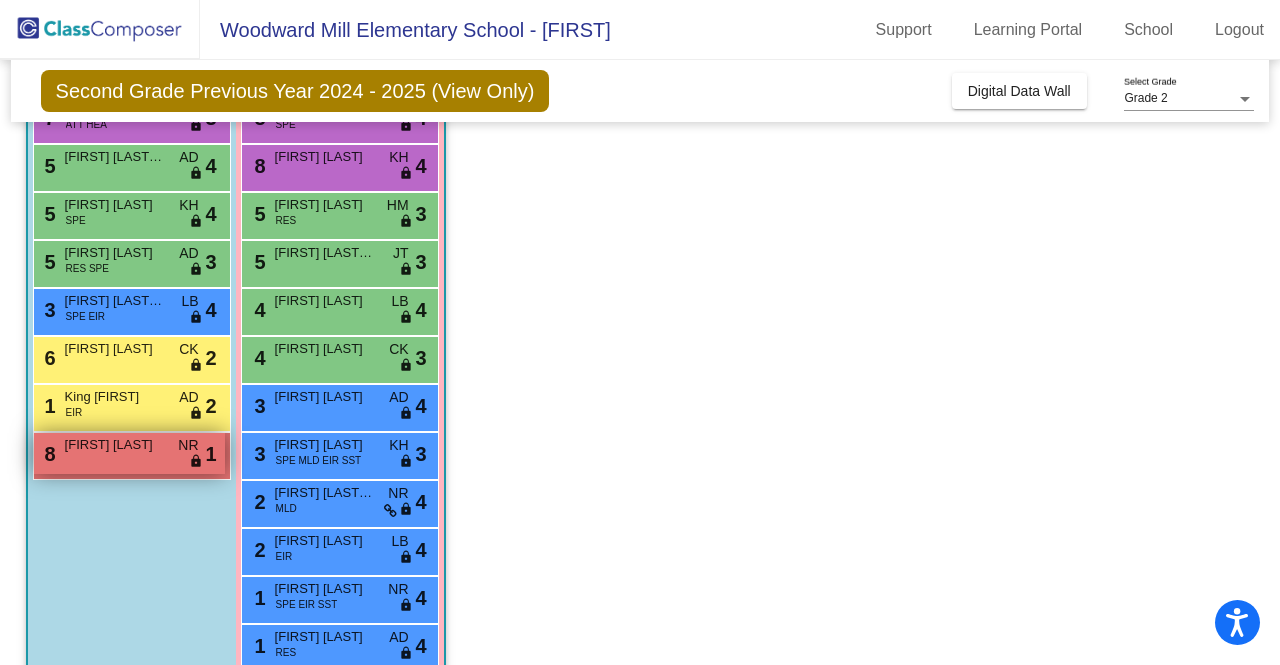 click on "lock" at bounding box center [196, 462] 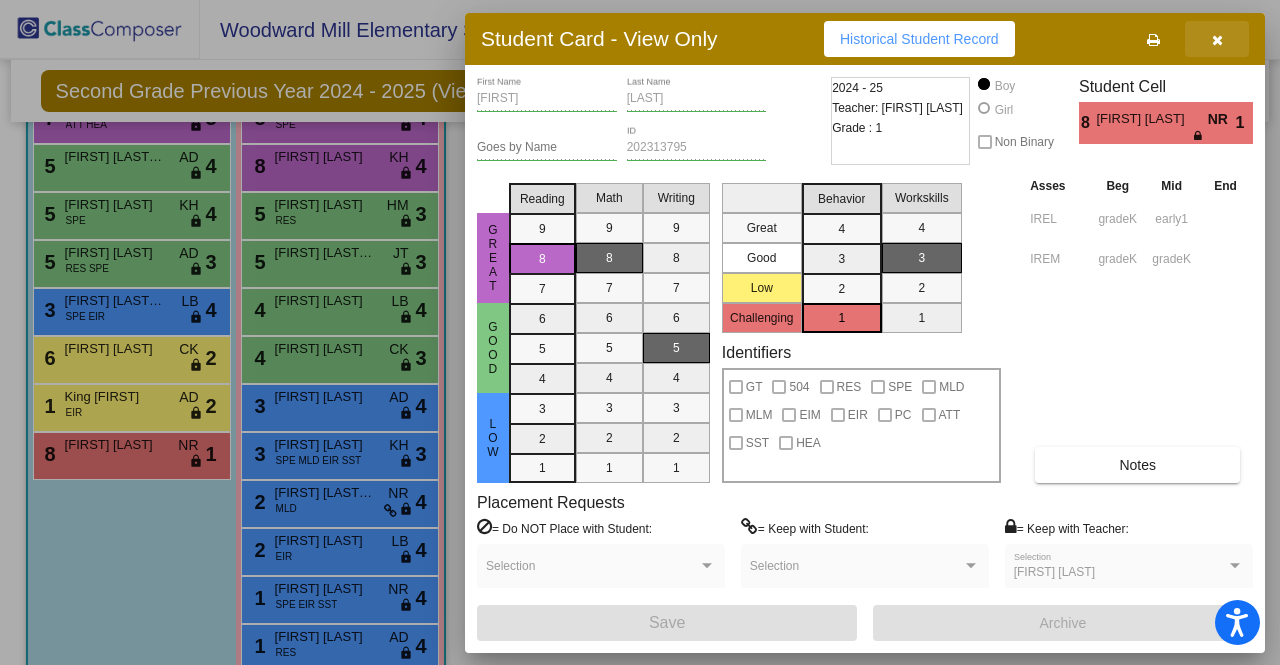 click at bounding box center [1217, 40] 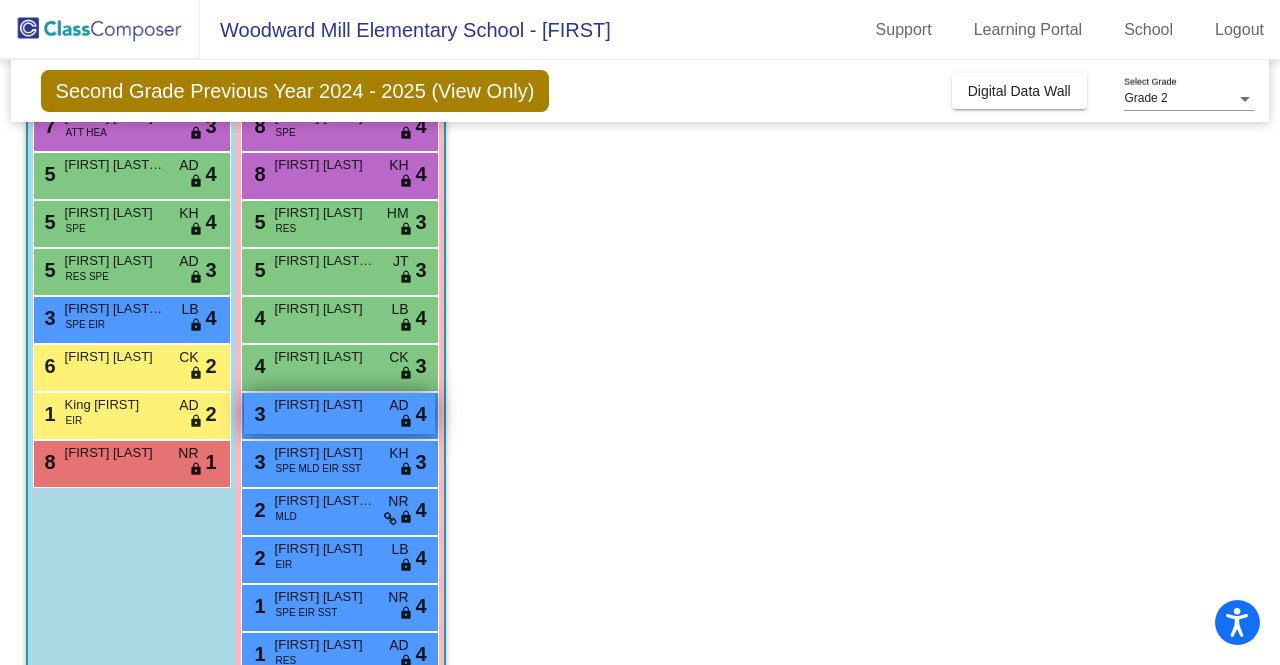scroll, scrollTop: 310, scrollLeft: 0, axis: vertical 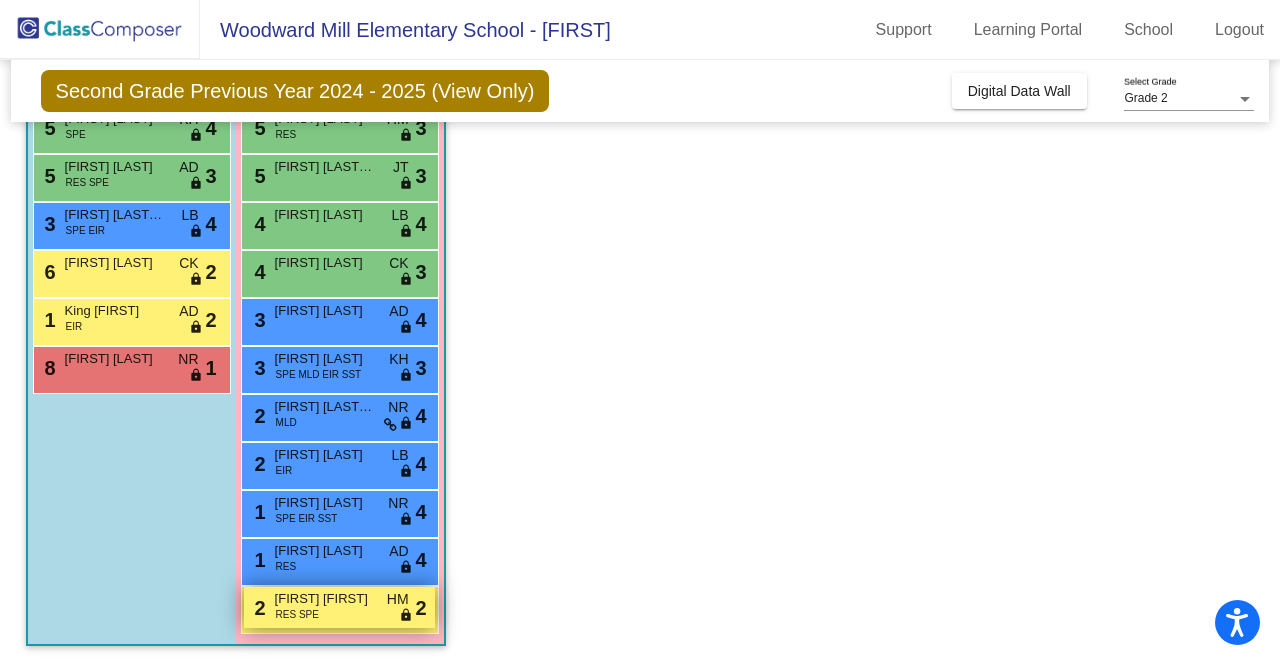 click on "[FIRST] [FIRST]" at bounding box center [325, 599] 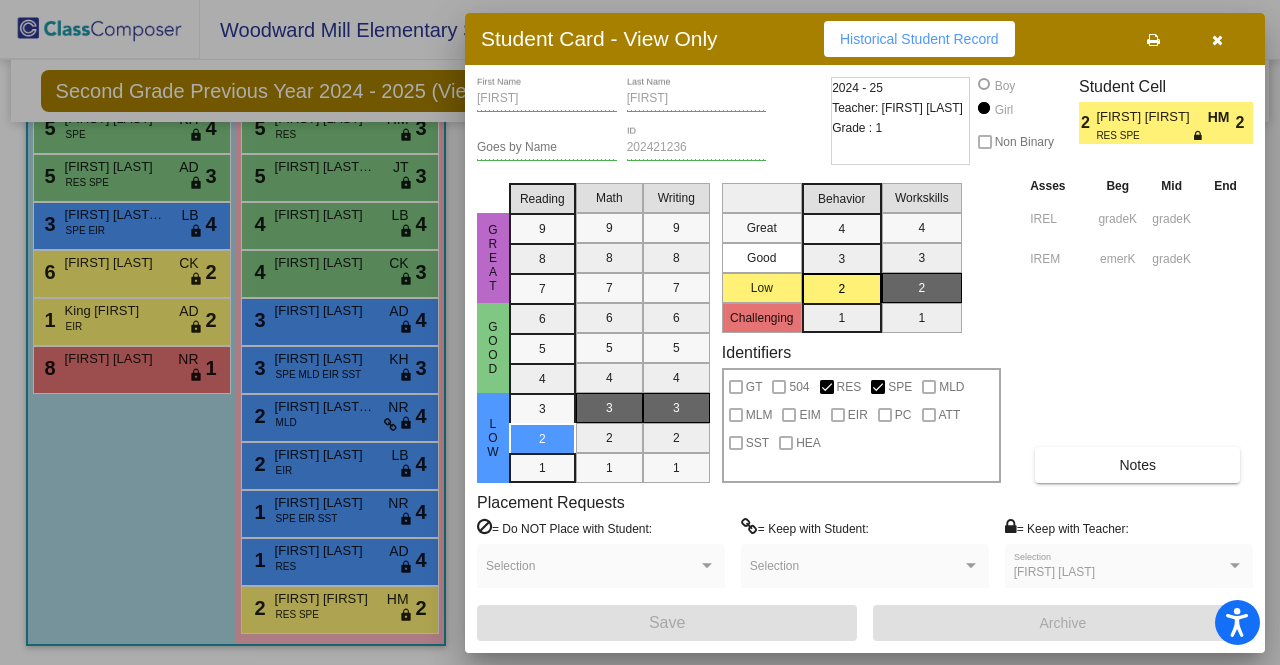 click at bounding box center (1217, 40) 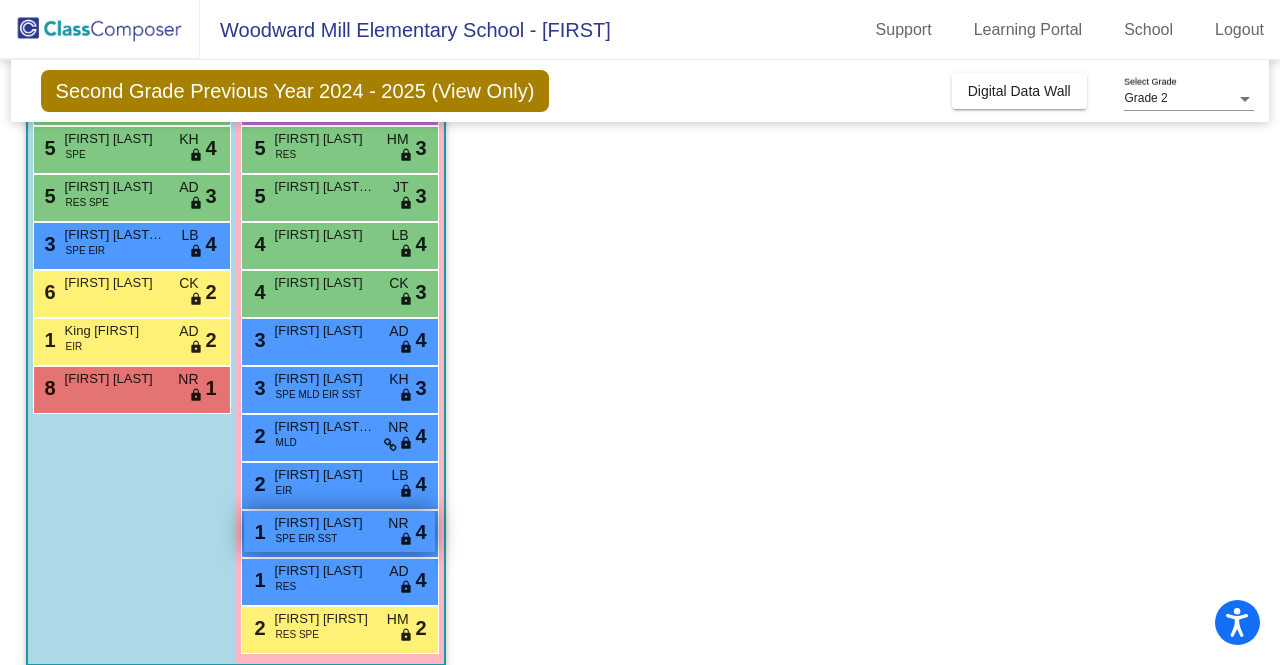 scroll, scrollTop: 288, scrollLeft: 0, axis: vertical 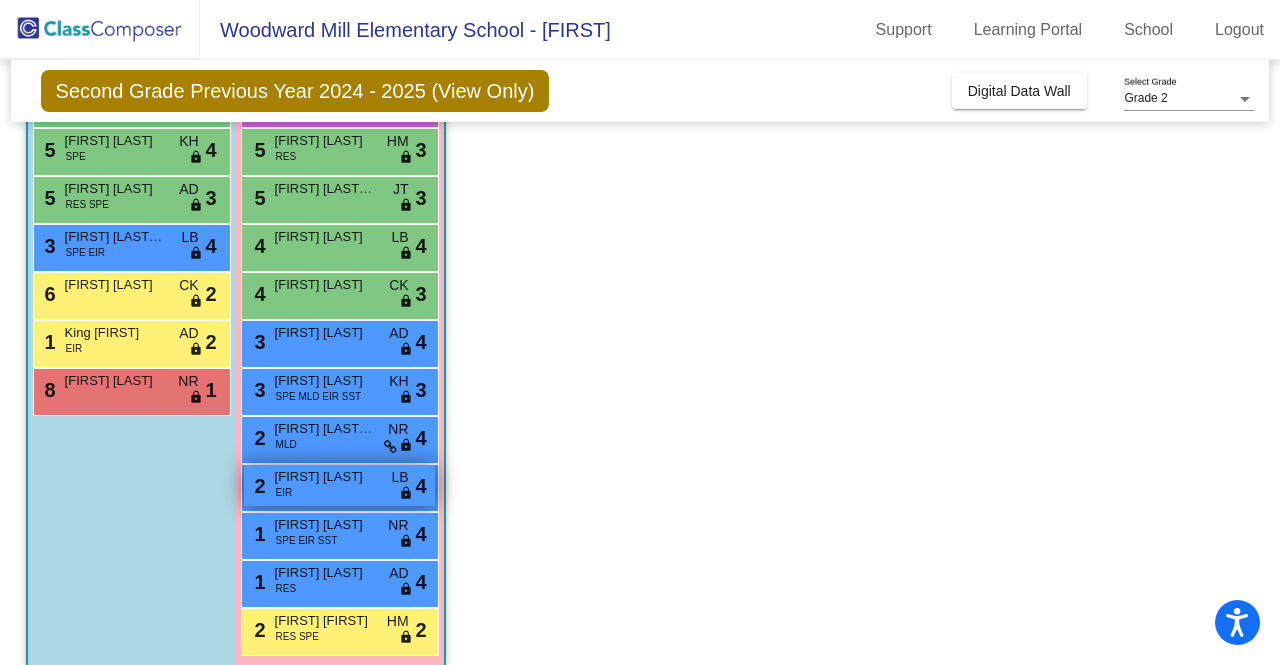 click on "[FIRST] [LAST]" at bounding box center [325, 477] 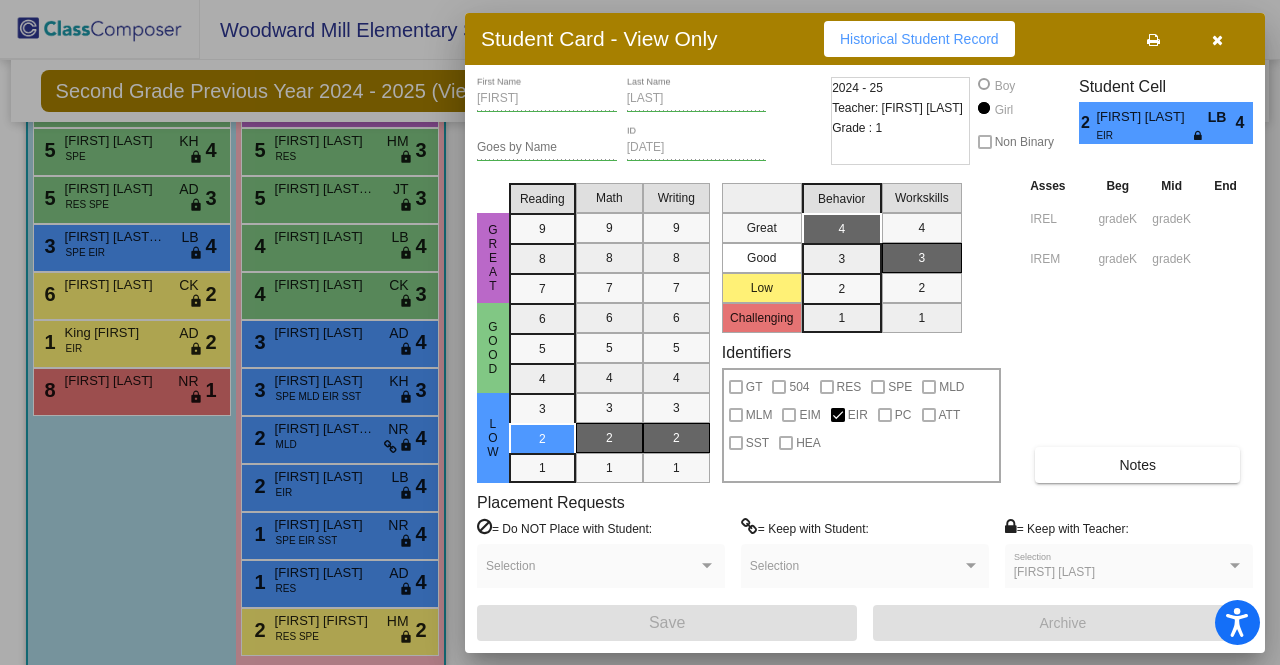 click at bounding box center [1217, 39] 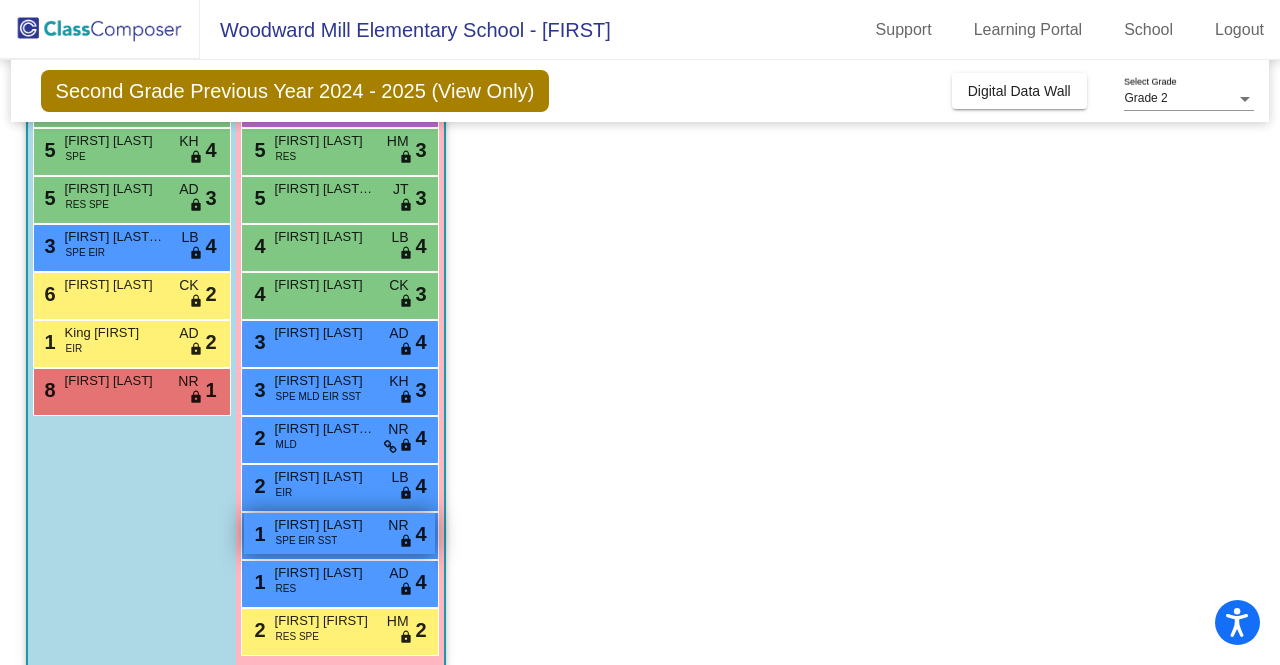 click on "[FIRST] [LAST]" at bounding box center (325, 525) 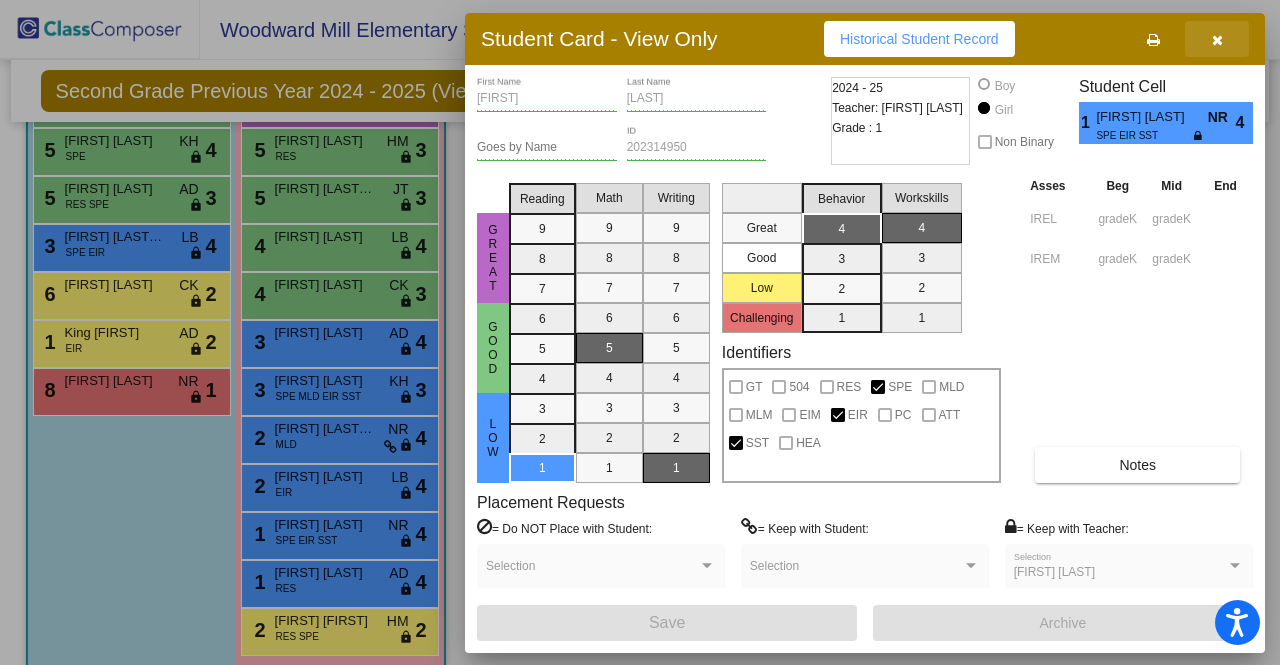 click at bounding box center [1217, 39] 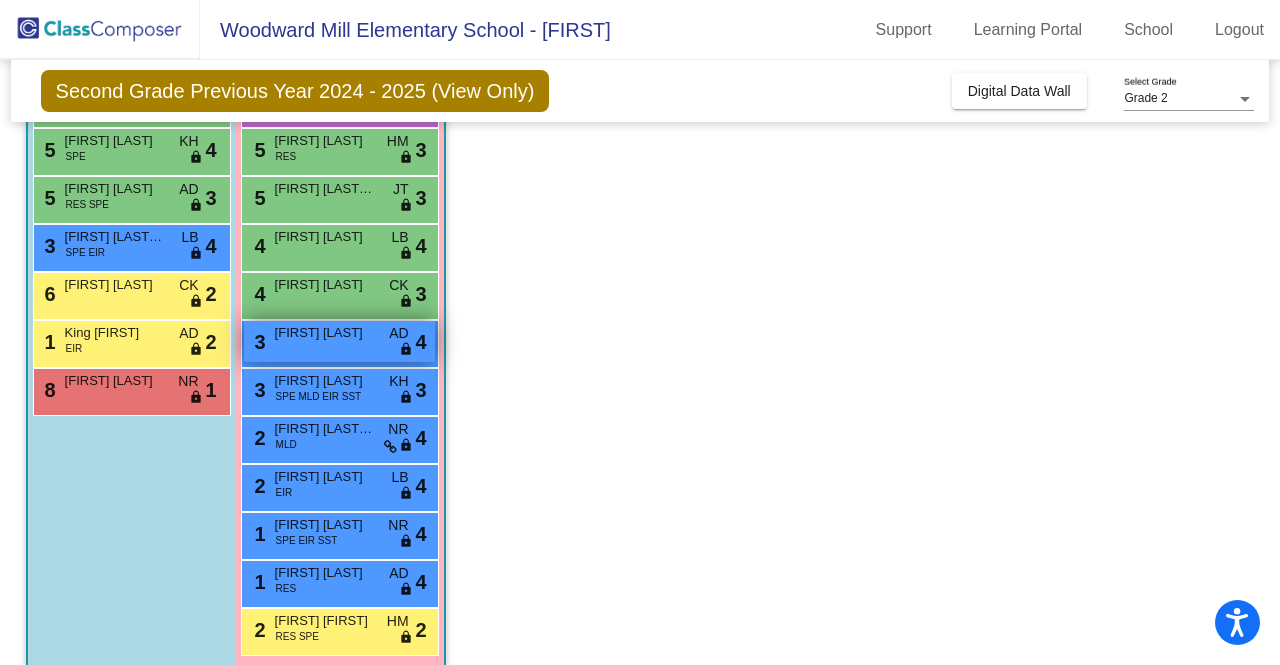 click on "[FIRST] [LAST]" at bounding box center [325, 333] 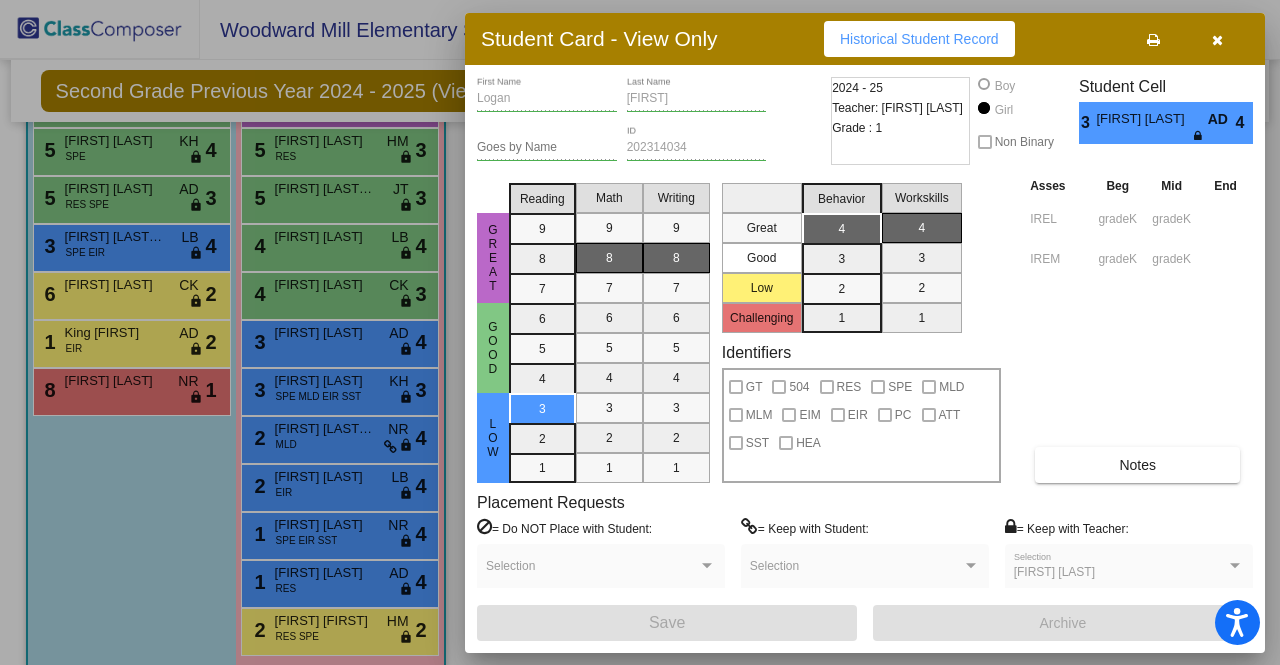 click at bounding box center (1217, 39) 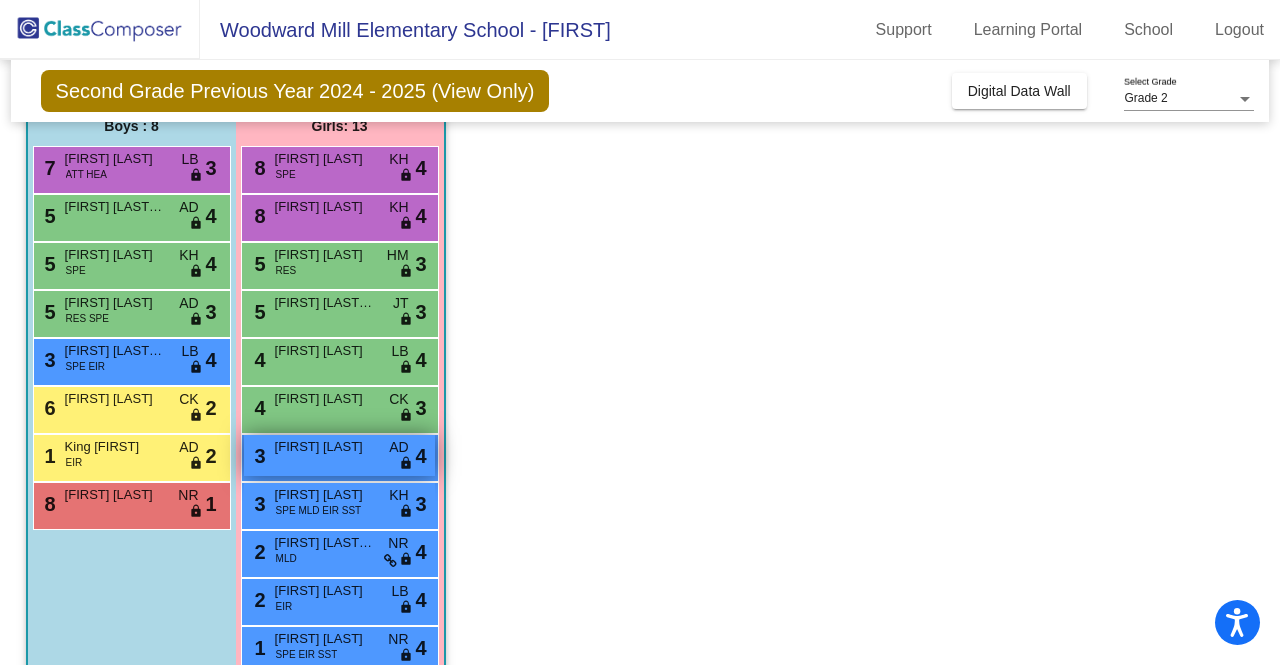scroll, scrollTop: 172, scrollLeft: 0, axis: vertical 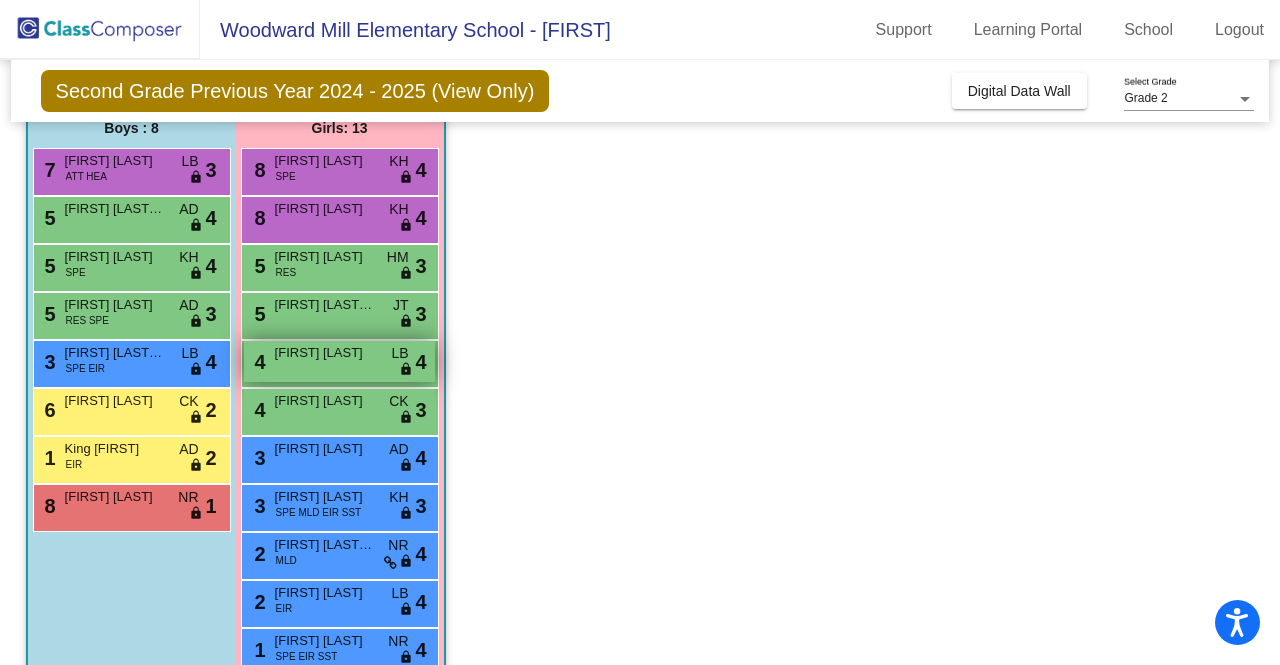 click on "[FIRST] [LAST]" at bounding box center [325, 353] 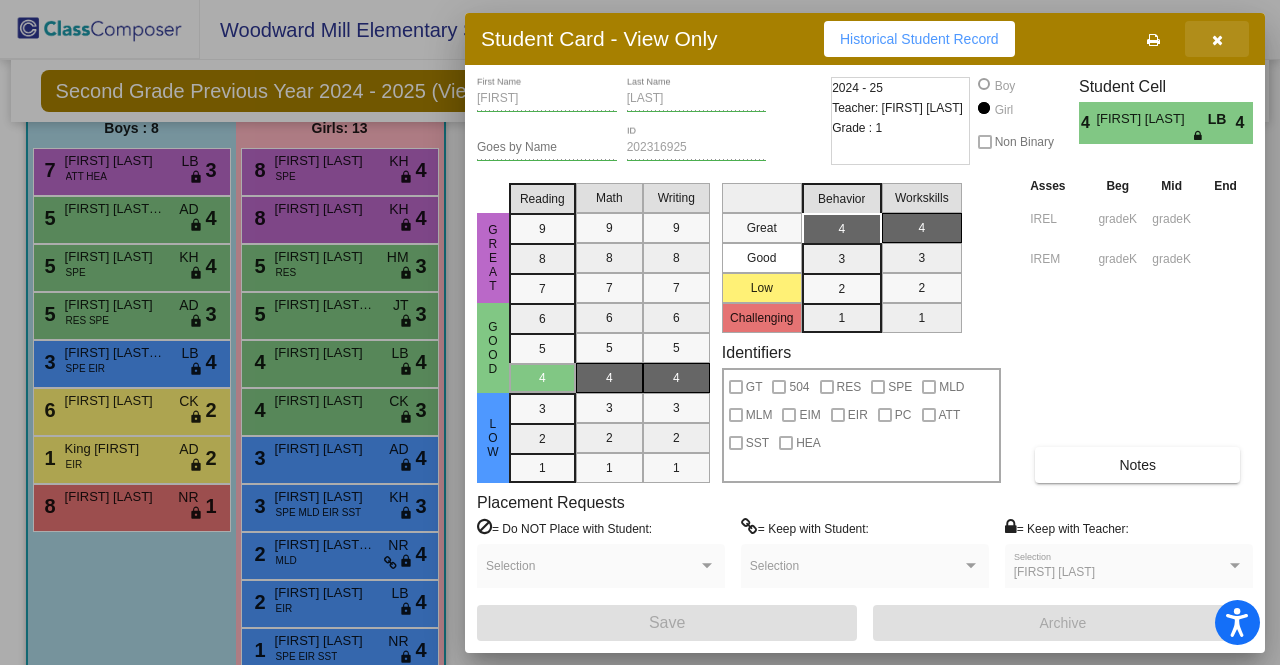 click at bounding box center [1217, 40] 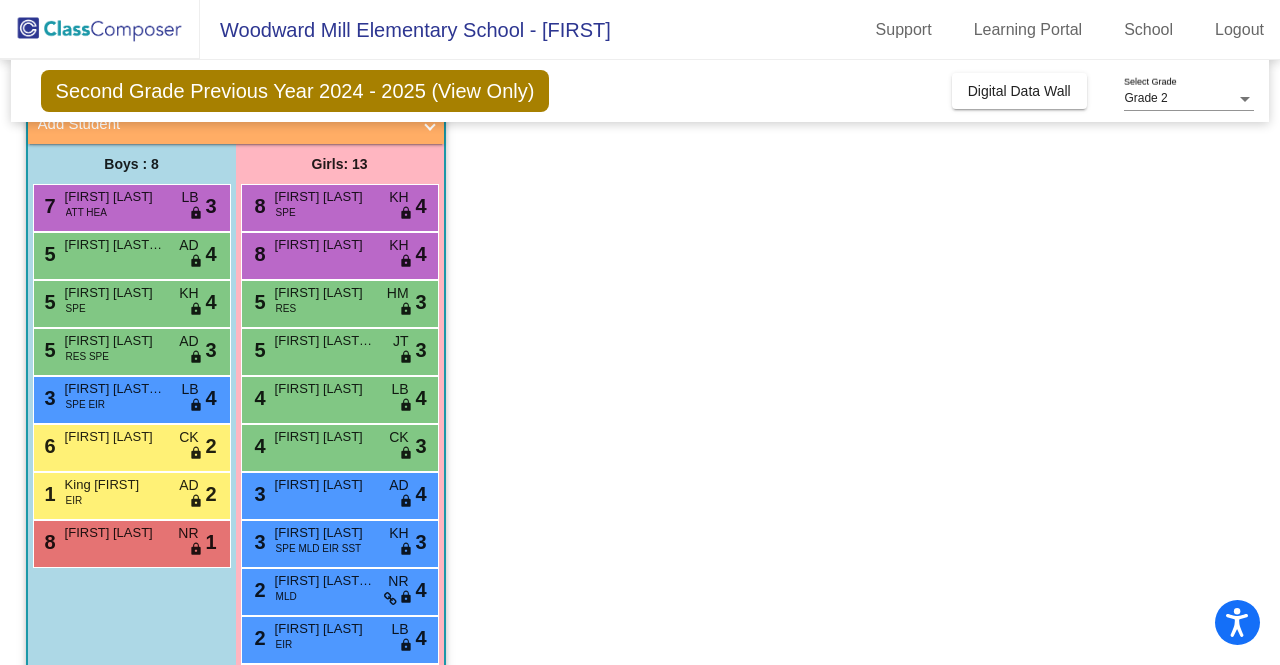 scroll, scrollTop: 134, scrollLeft: 0, axis: vertical 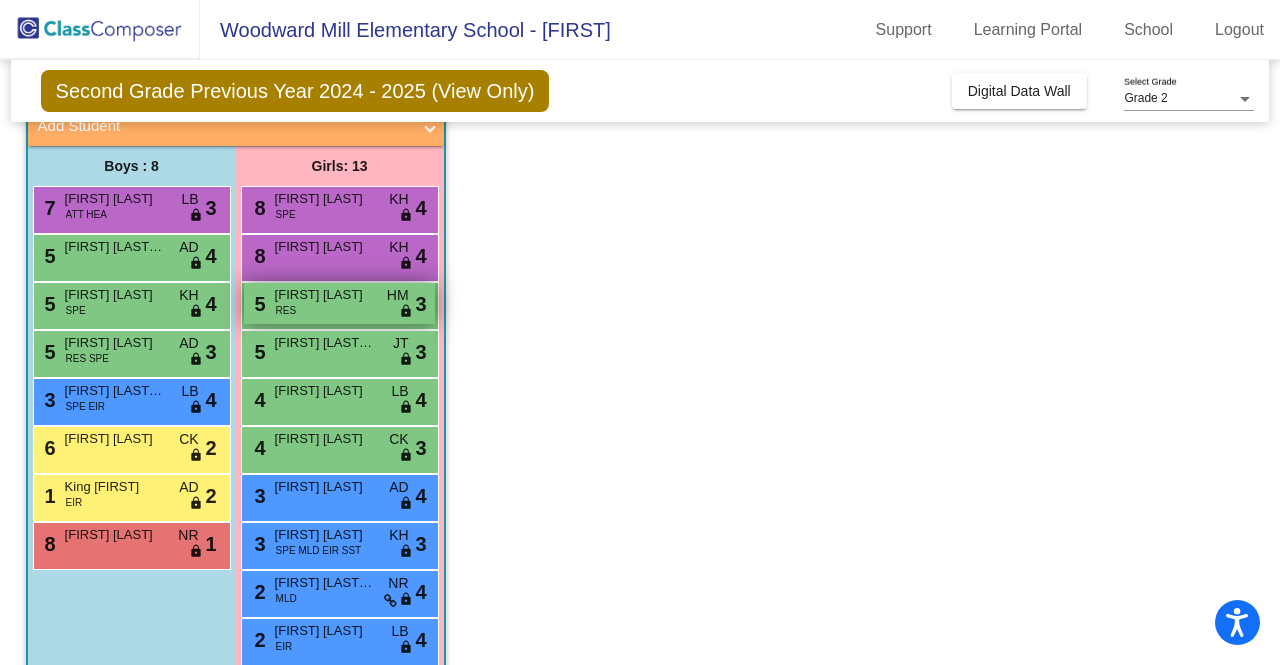 click on "[FIRST] [LAST]" at bounding box center (325, 295) 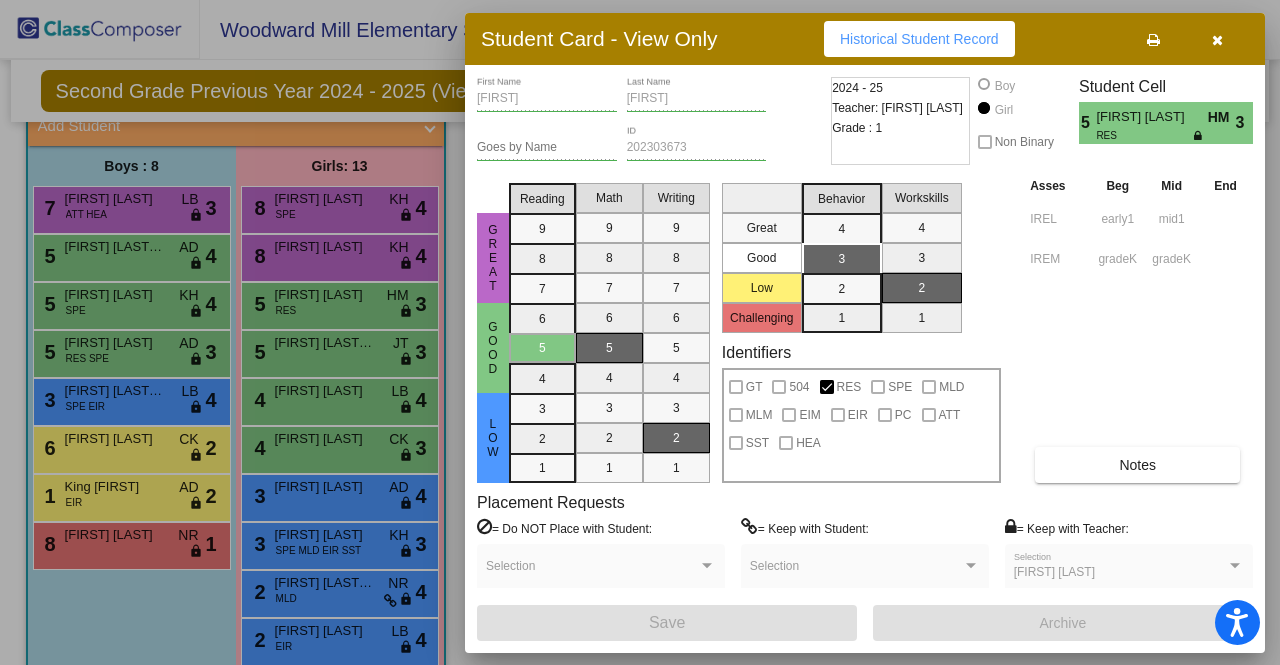 click at bounding box center [1217, 40] 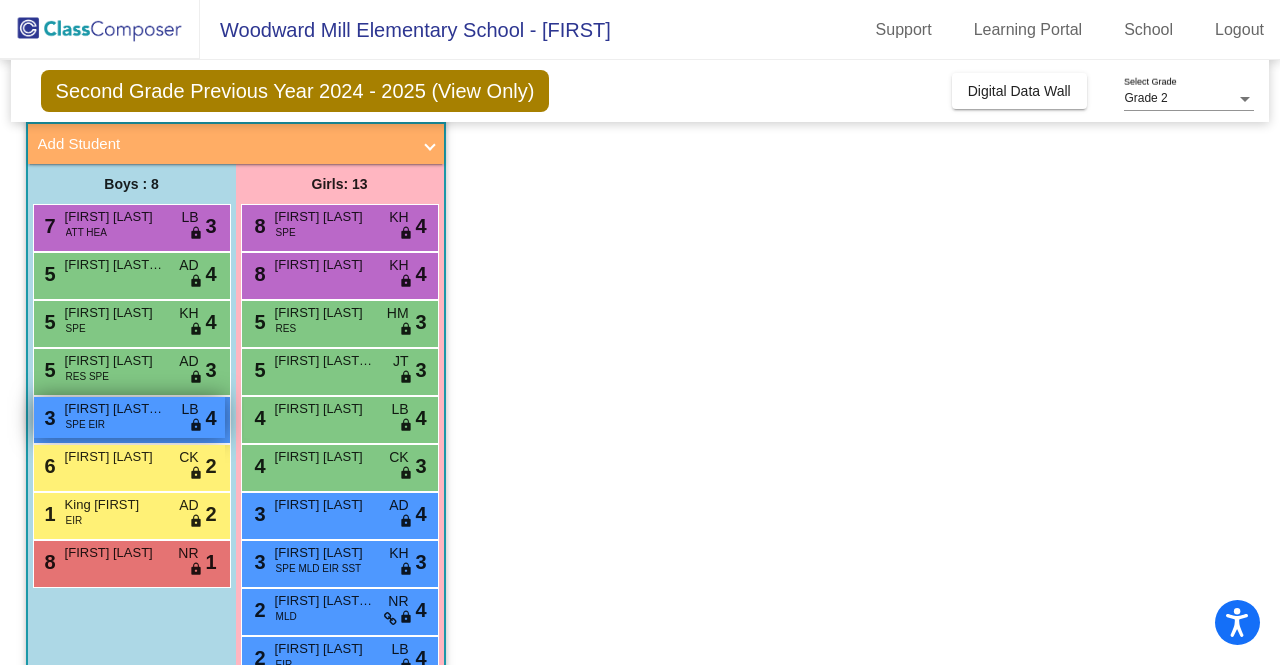 scroll, scrollTop: 114, scrollLeft: 0, axis: vertical 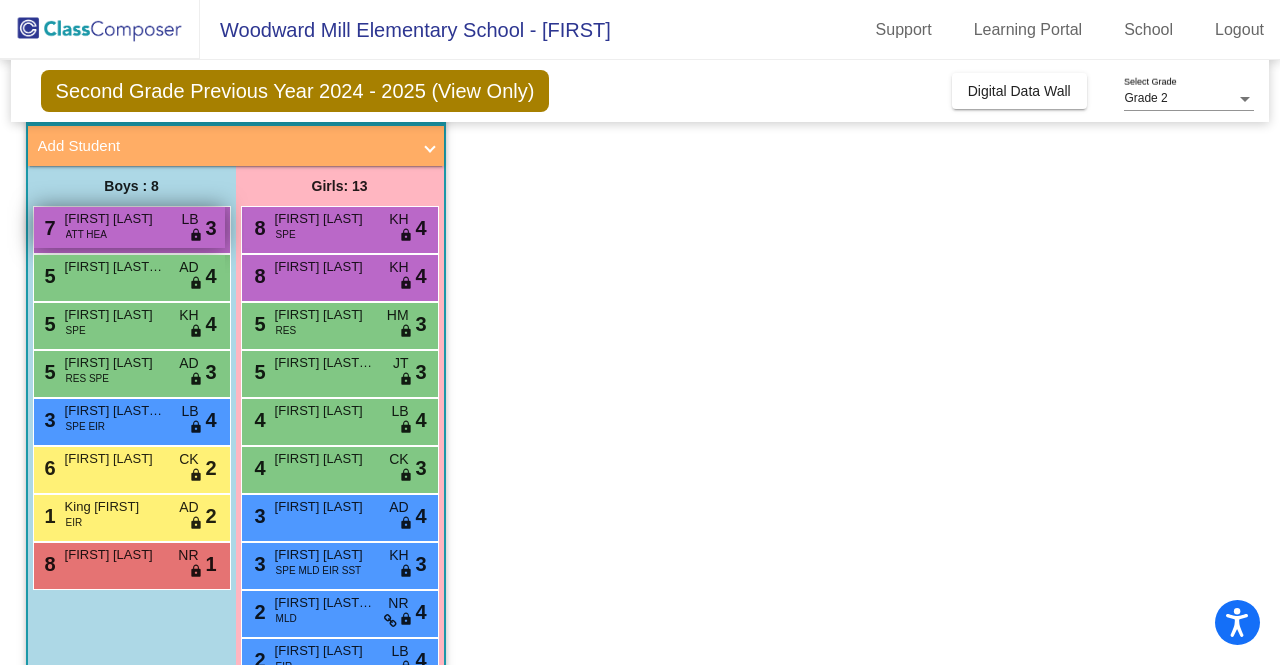 click on "[FIRST] [LAST]" at bounding box center [115, 219] 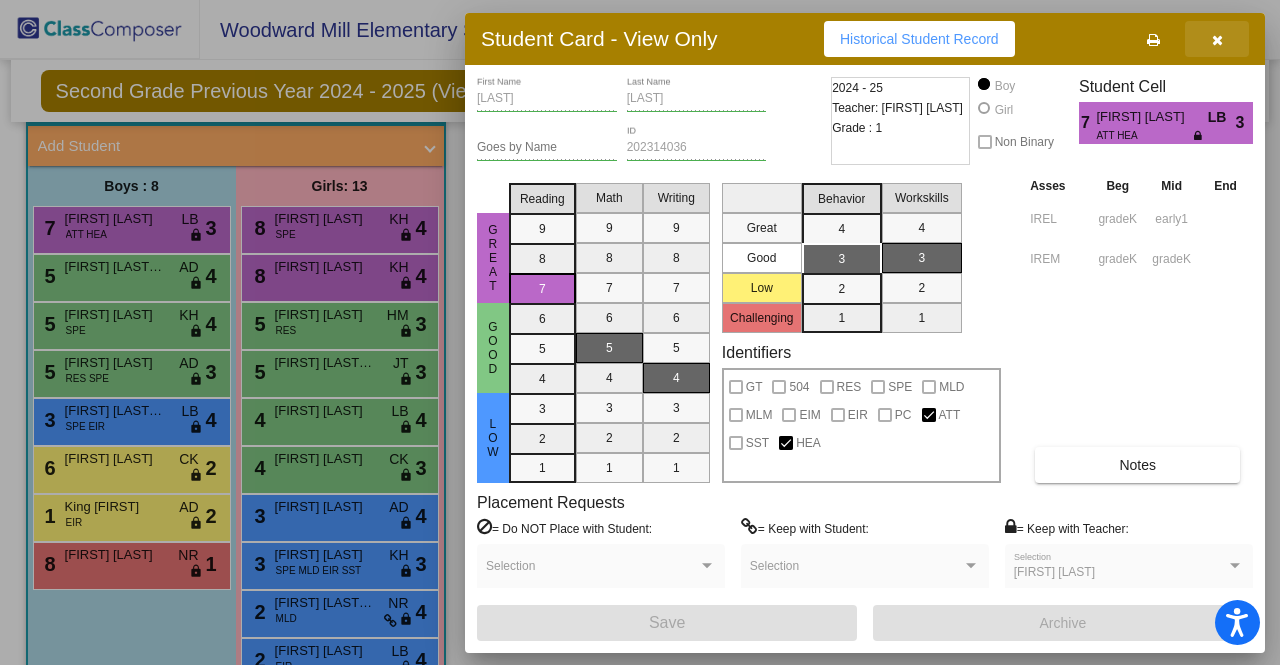 click at bounding box center (1217, 39) 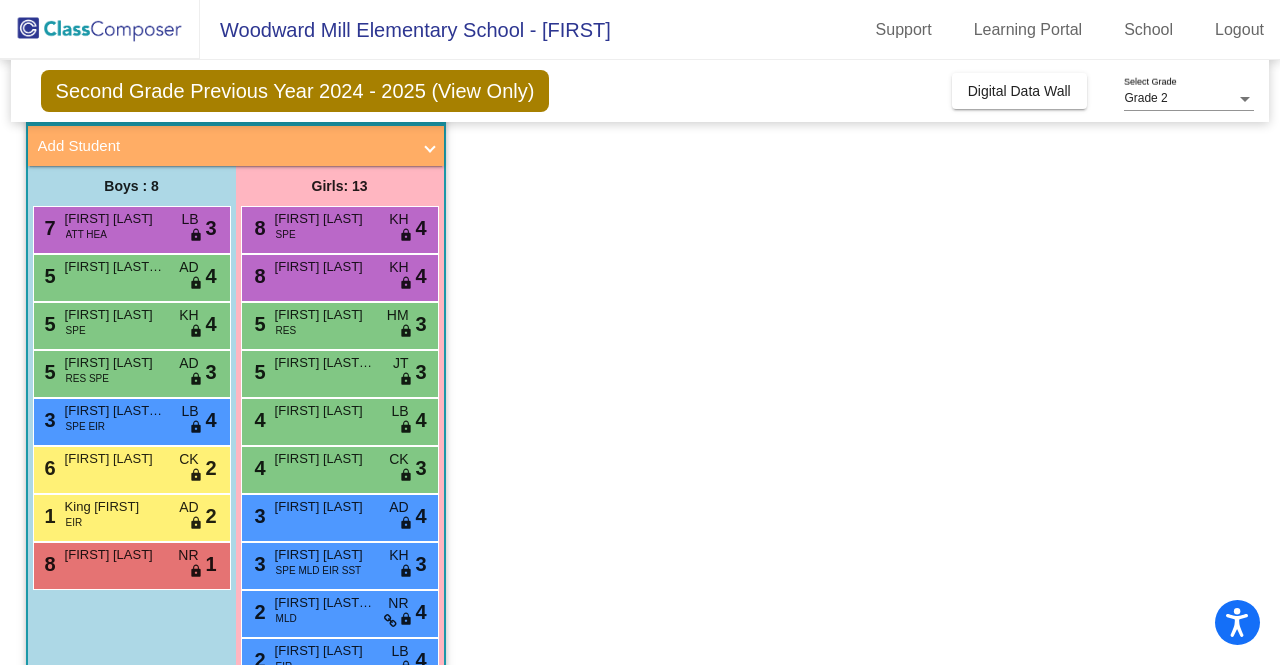 click on "[NUMBER] [FIRST] [LAST] CK lock do_not_disturb_alt [NUMBER]" at bounding box center [132, 470] 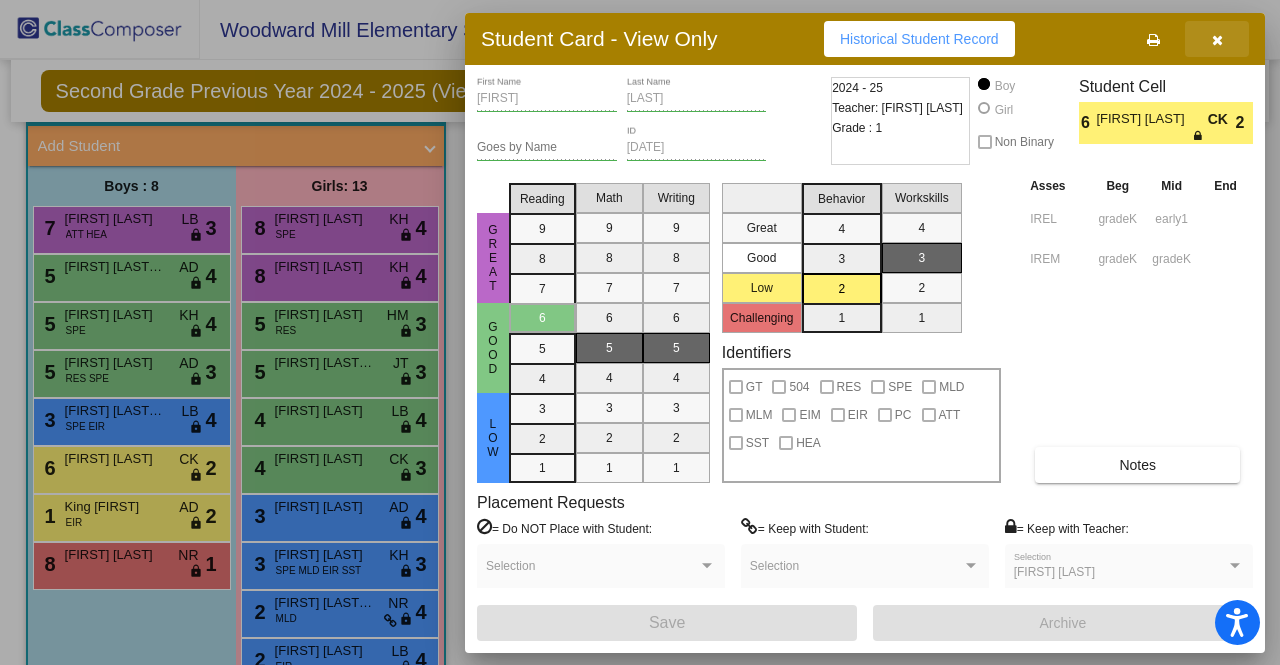 click at bounding box center (1217, 40) 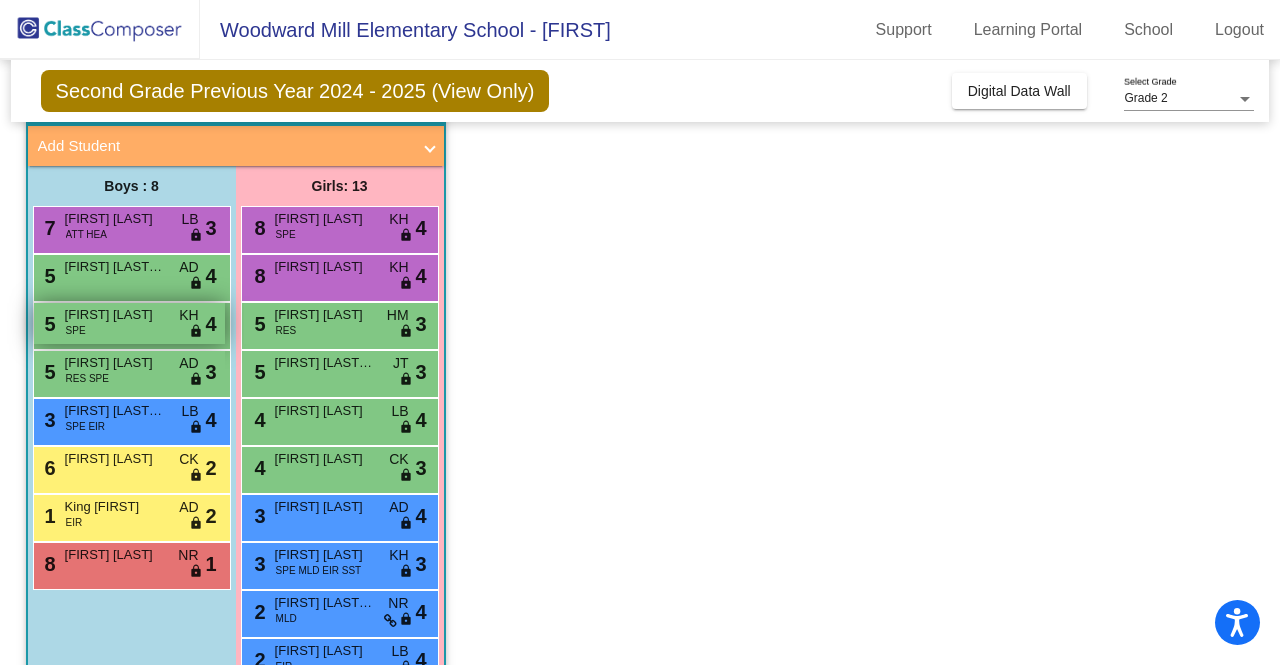 click on "[FIRST] [LAST]" at bounding box center [115, 315] 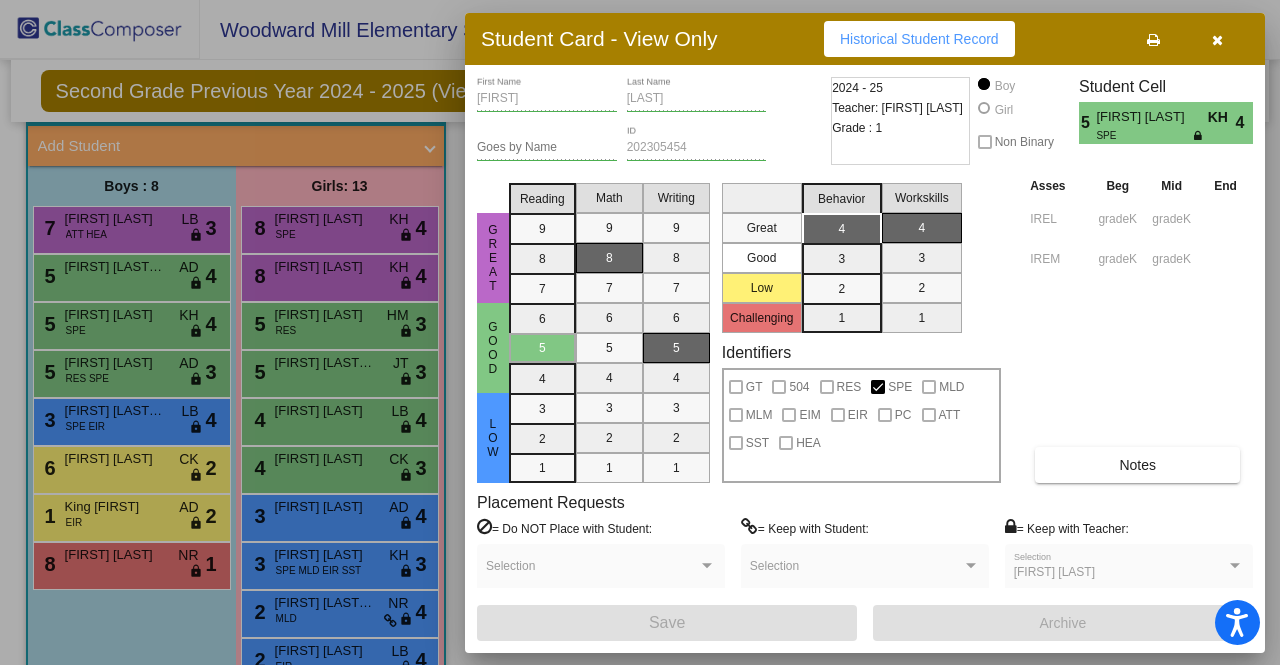 click at bounding box center [1217, 40] 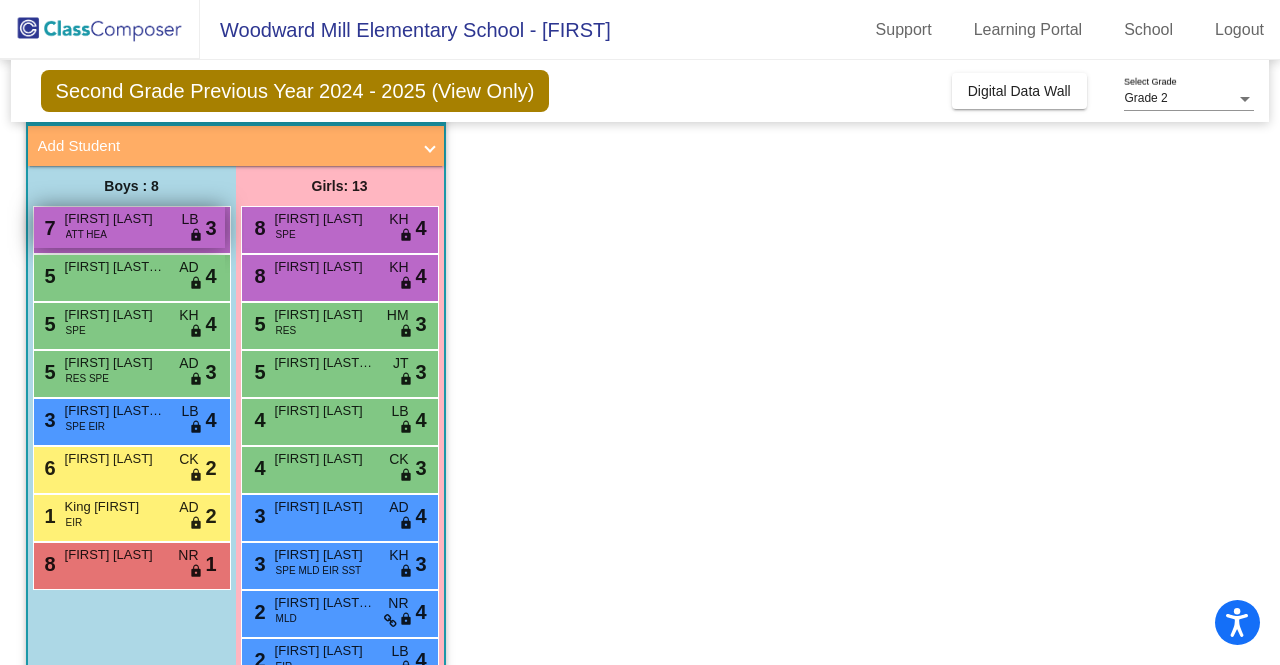 click on "[FIRST] [LAST]" at bounding box center (115, 219) 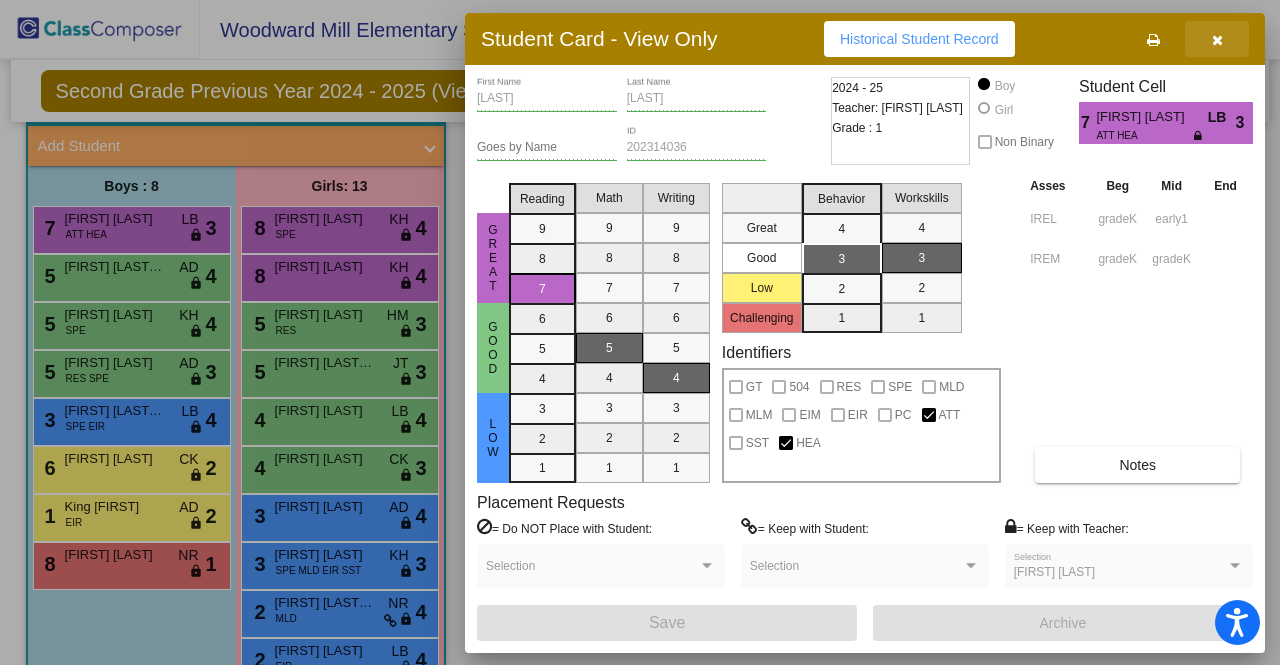 click at bounding box center [1217, 39] 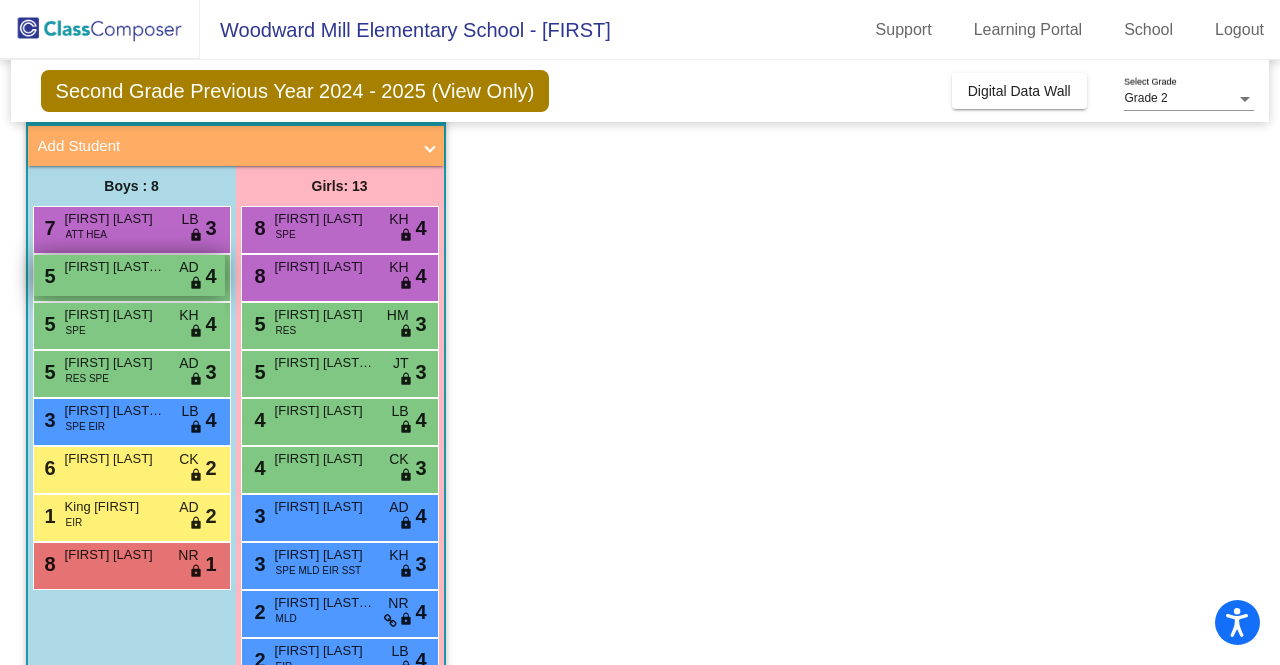 click on "[FIRST] [LAST]-[LAST]" at bounding box center (115, 267) 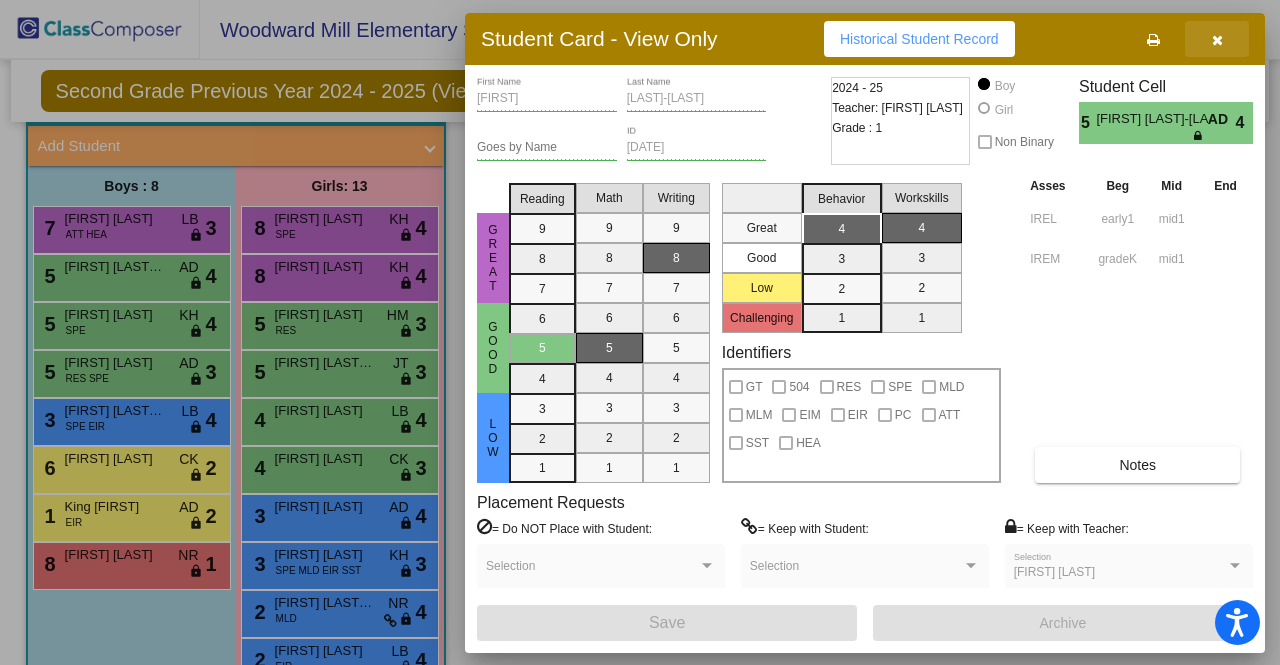 click at bounding box center (1217, 40) 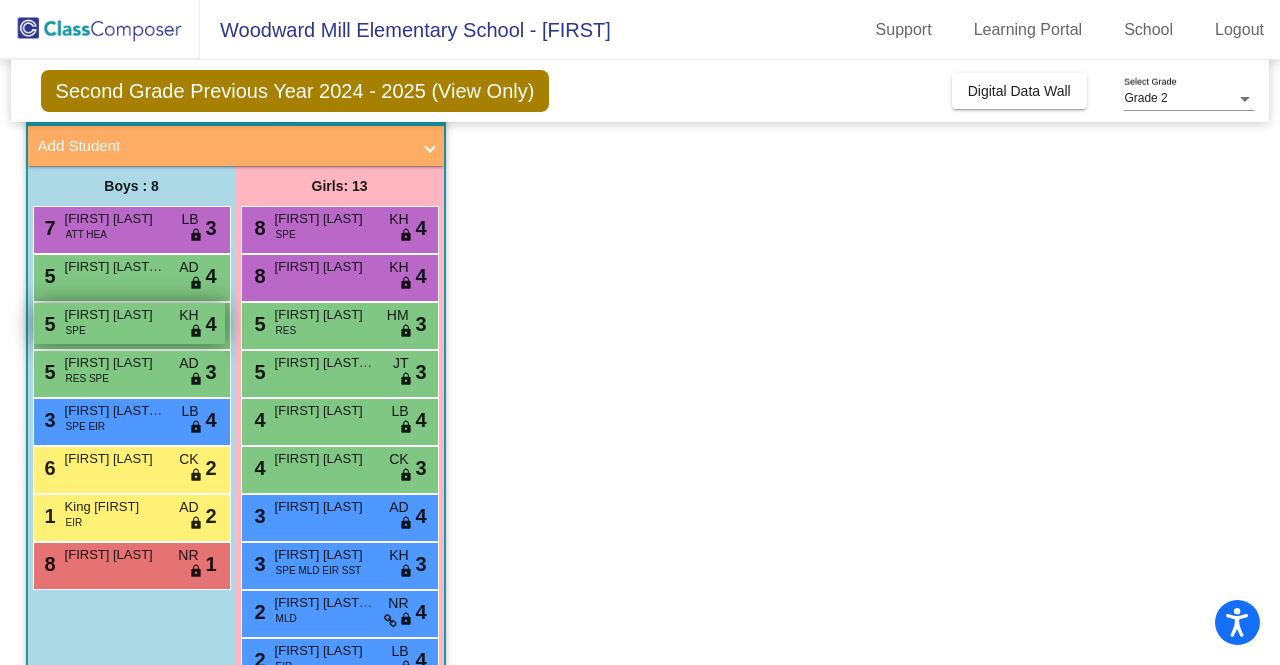 click on "[FIRST] [LAST]" at bounding box center [115, 315] 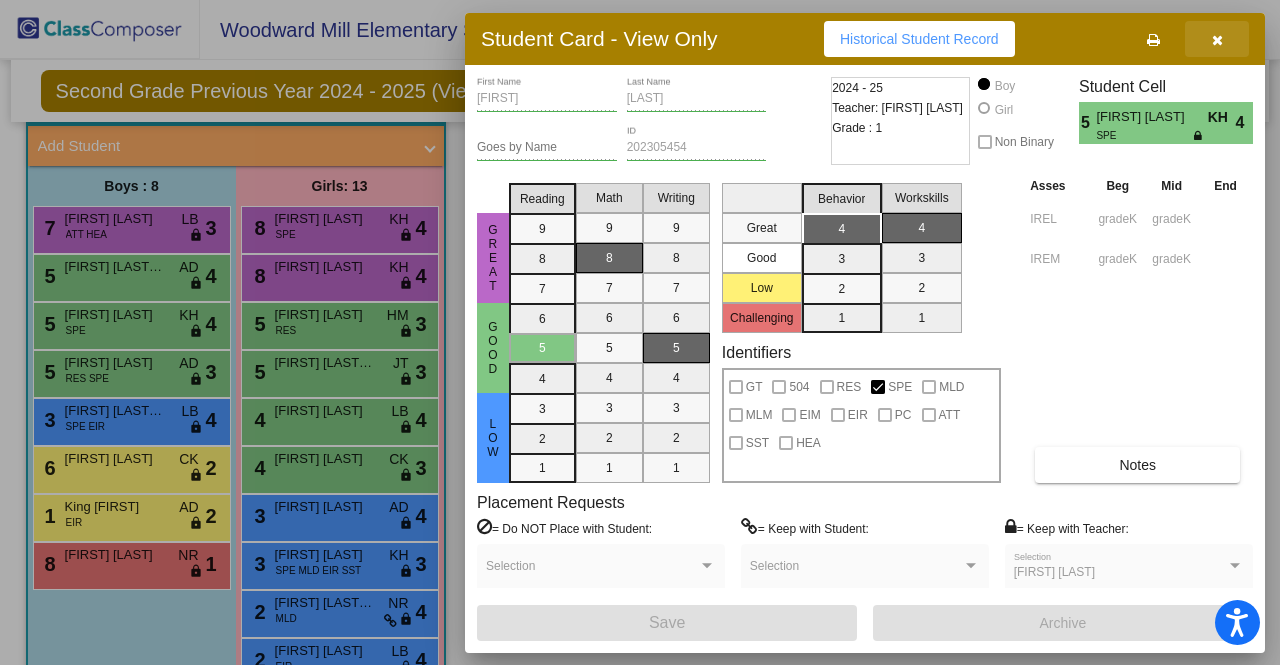 click at bounding box center (1217, 39) 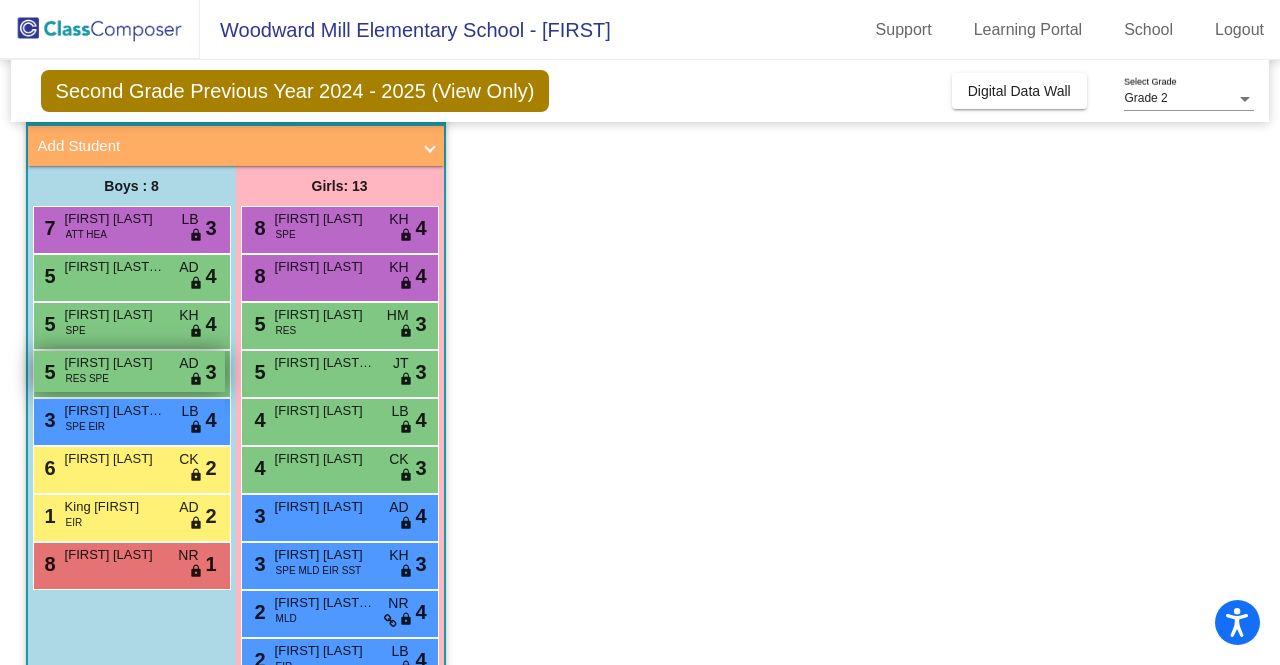 click on "[FIRST] [LAST]" at bounding box center [115, 363] 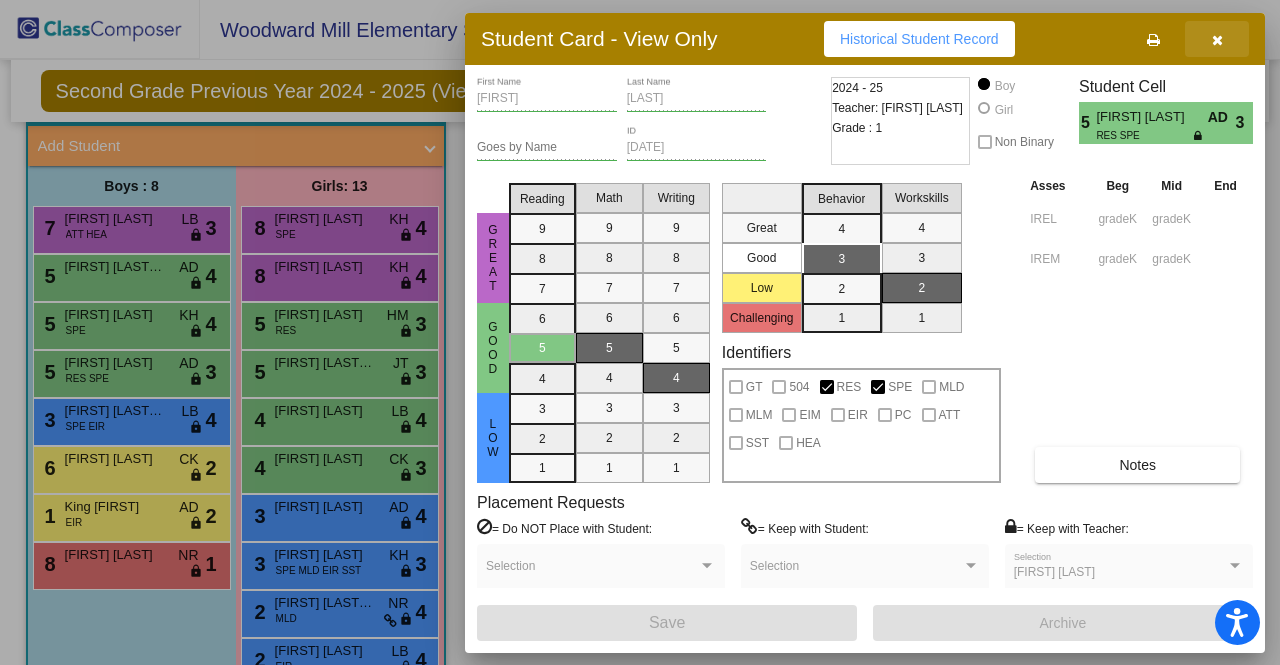 click at bounding box center (1217, 40) 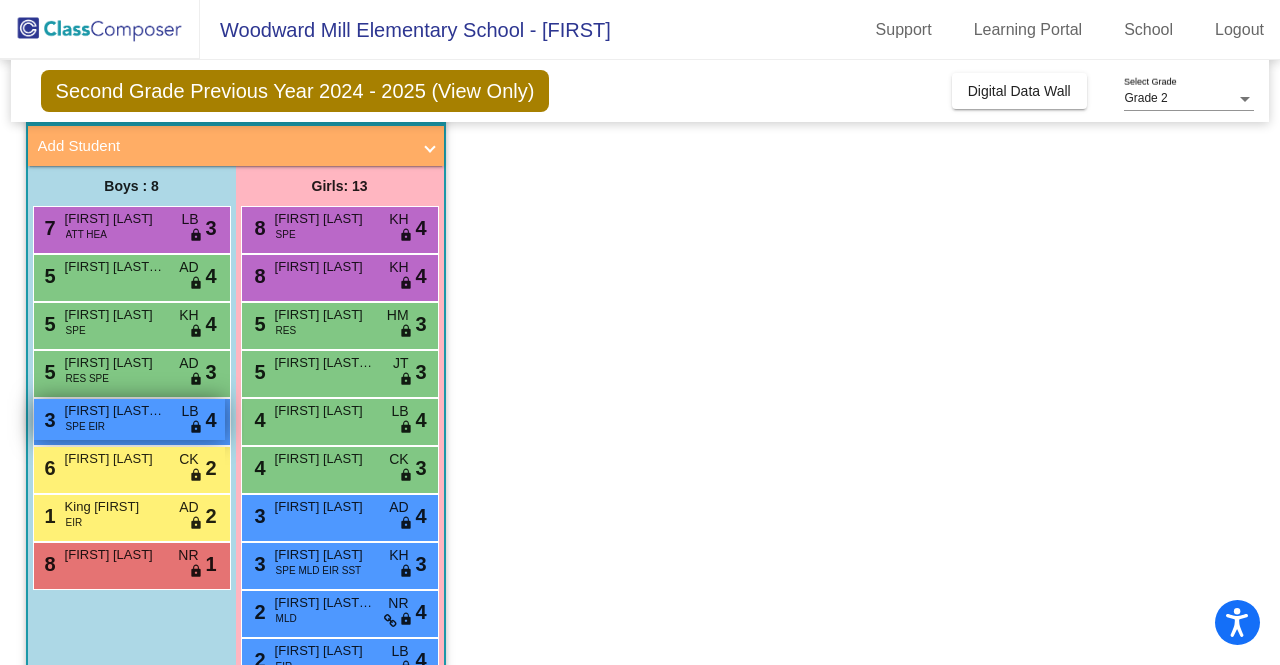 click on "SPE EIR" at bounding box center (85, 426) 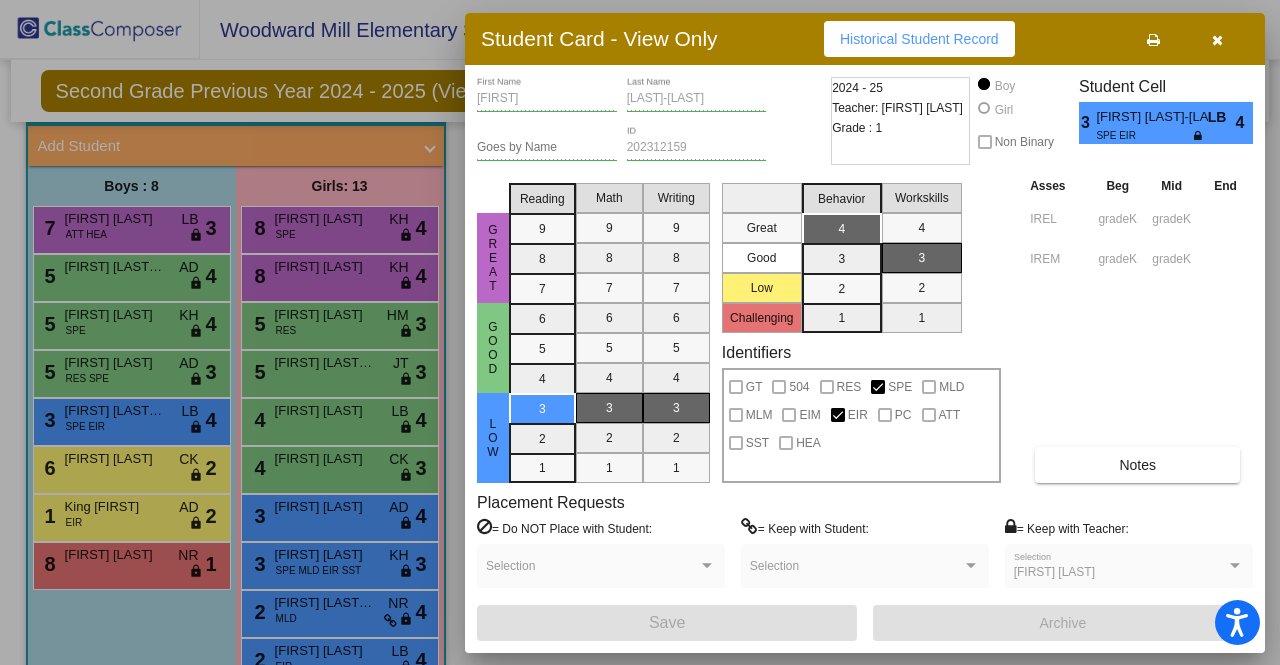 click at bounding box center (1217, 39) 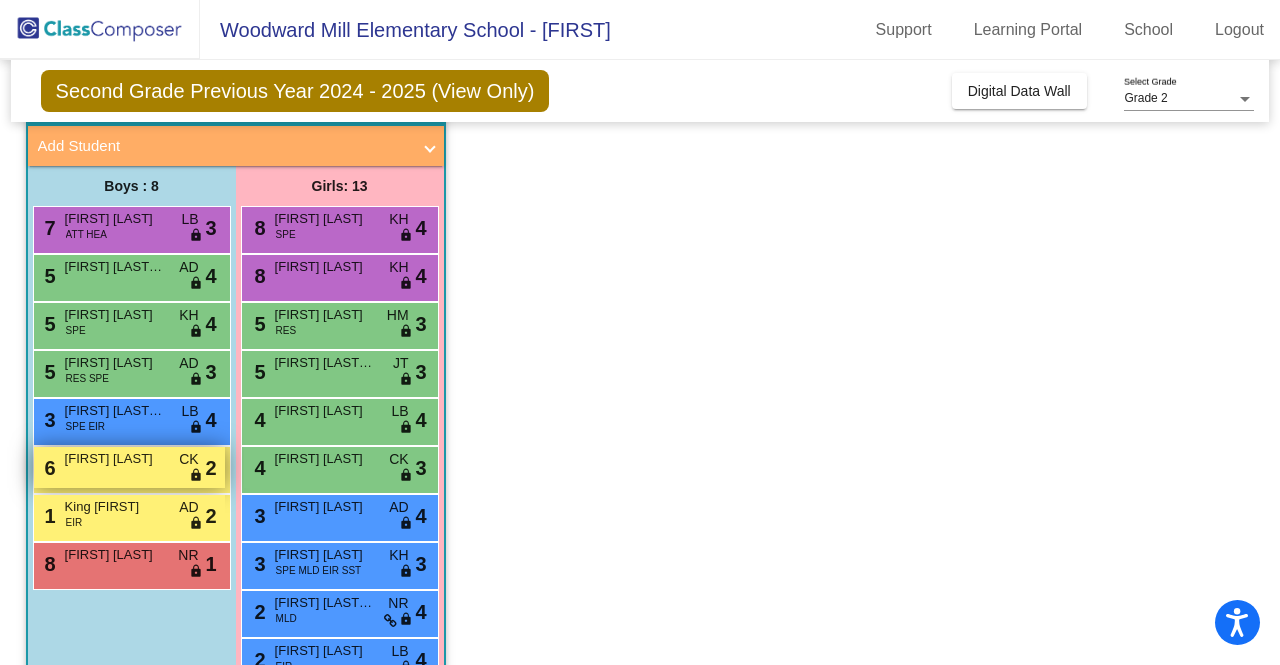 click on "[NUMBER] [FIRST] [LAST] CK lock do_not_disturb_alt [NUMBER]" at bounding box center (129, 467) 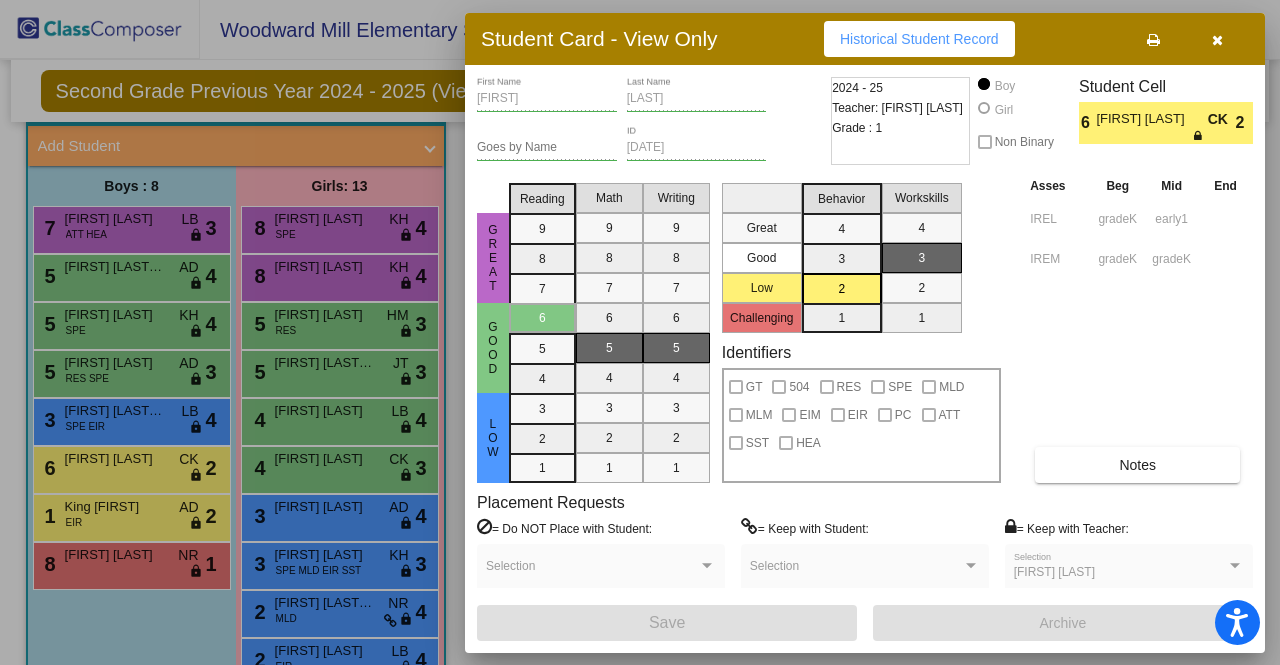 click at bounding box center [1217, 40] 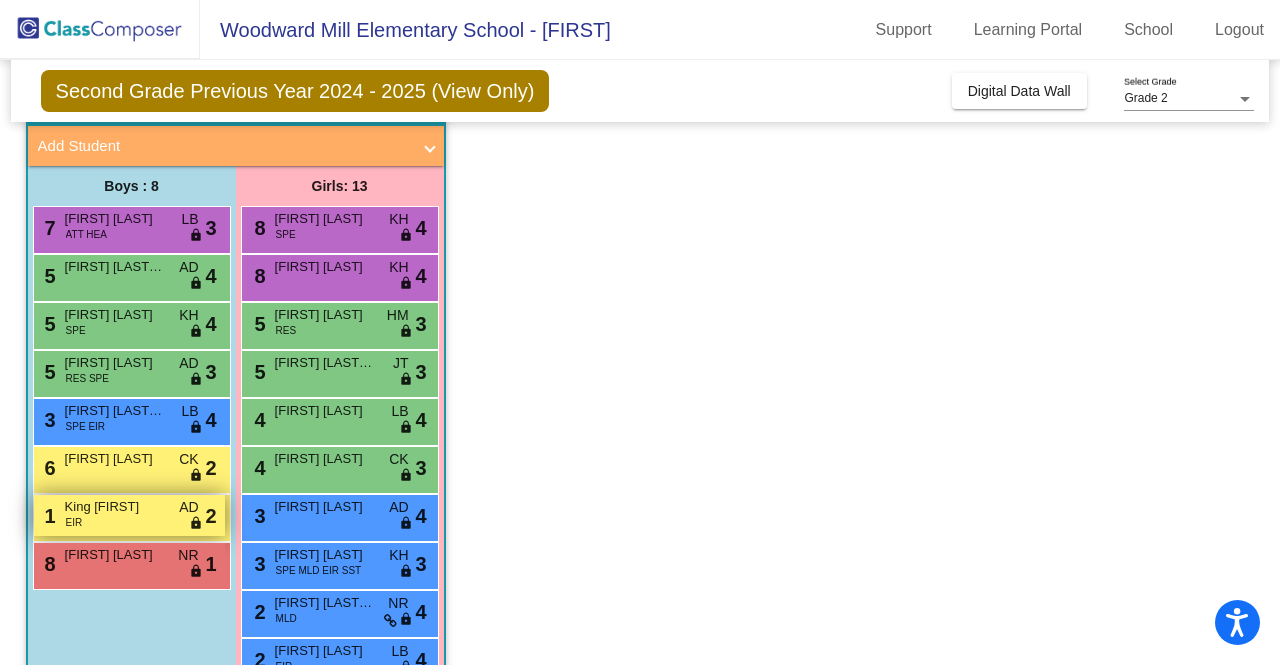 click on "King [FIRST]" at bounding box center [115, 507] 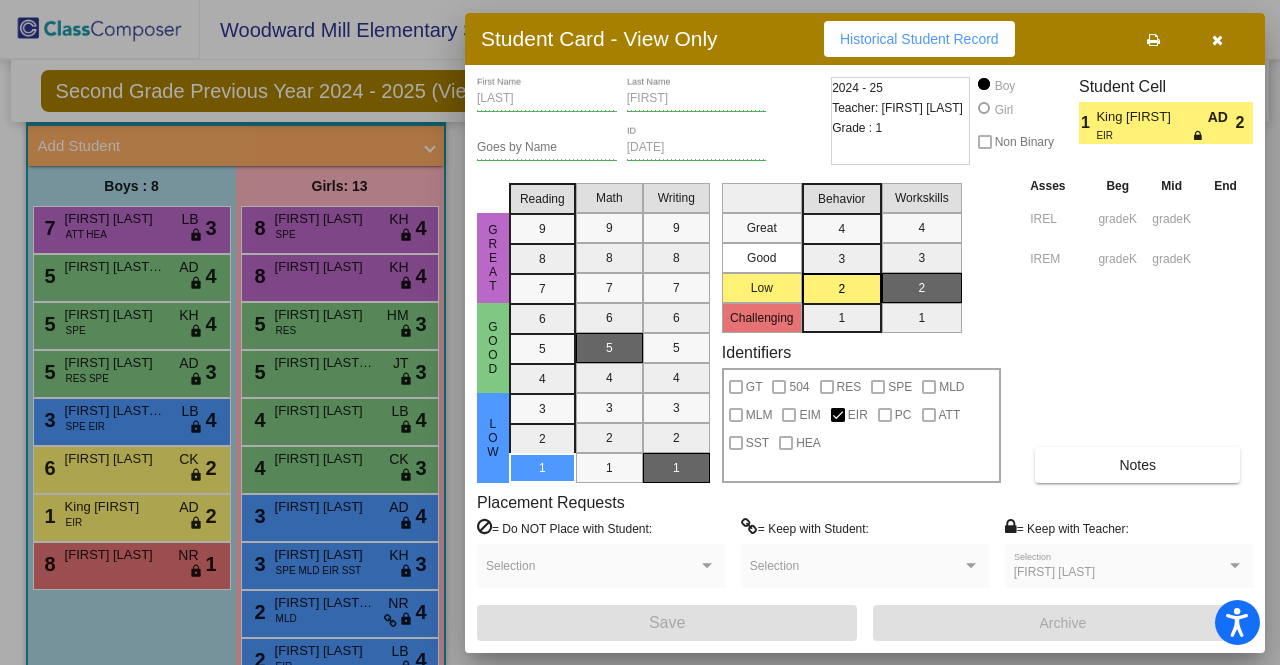 click at bounding box center [1217, 40] 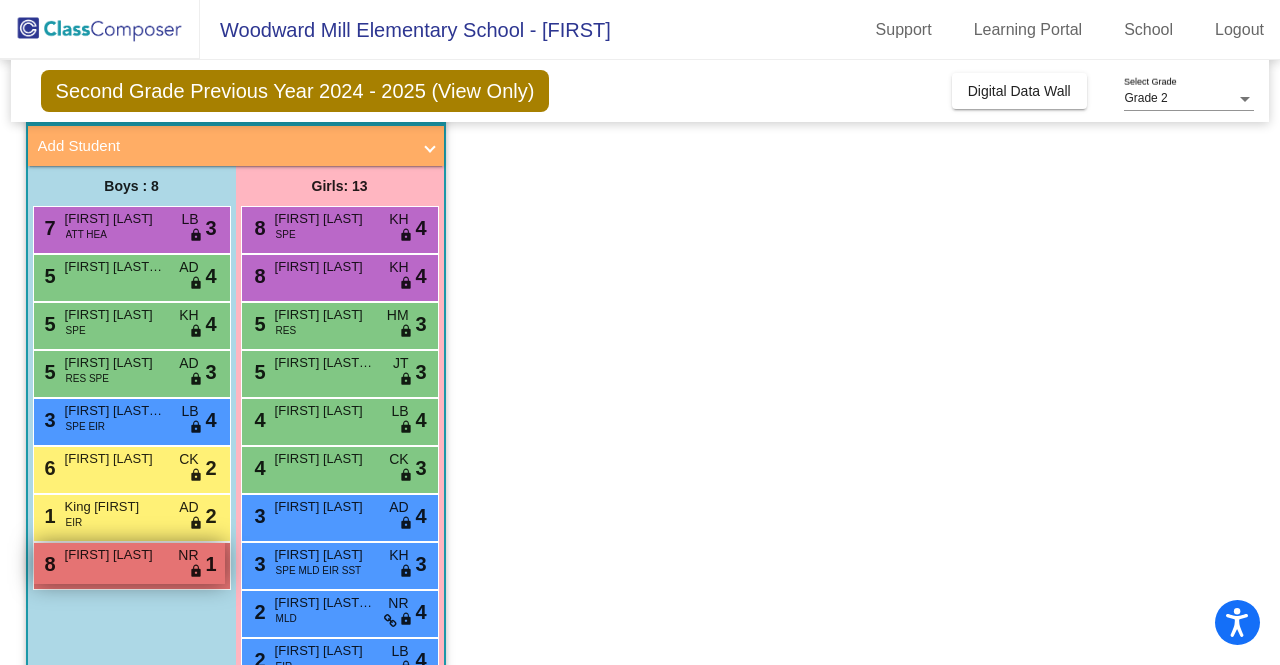 click on "[NUMBER] [FIRST] [LAST] NR lock do_not_disturb_alt [NUMBER]" at bounding box center (129, 563) 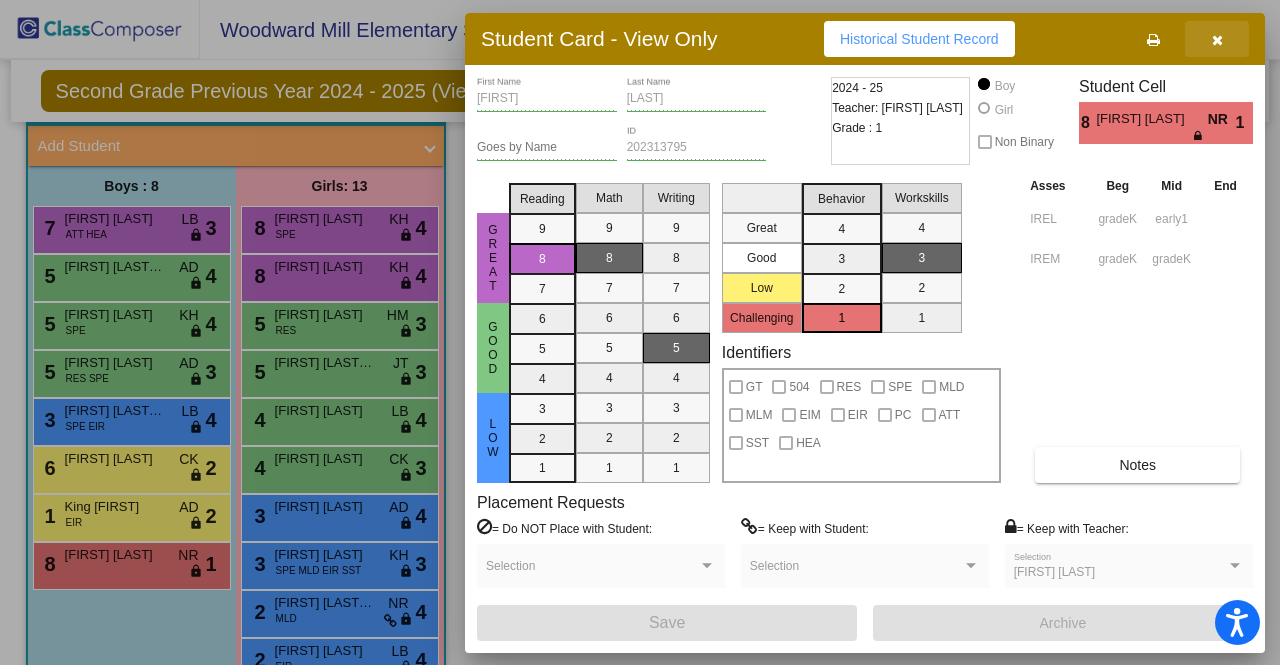 click at bounding box center [1217, 39] 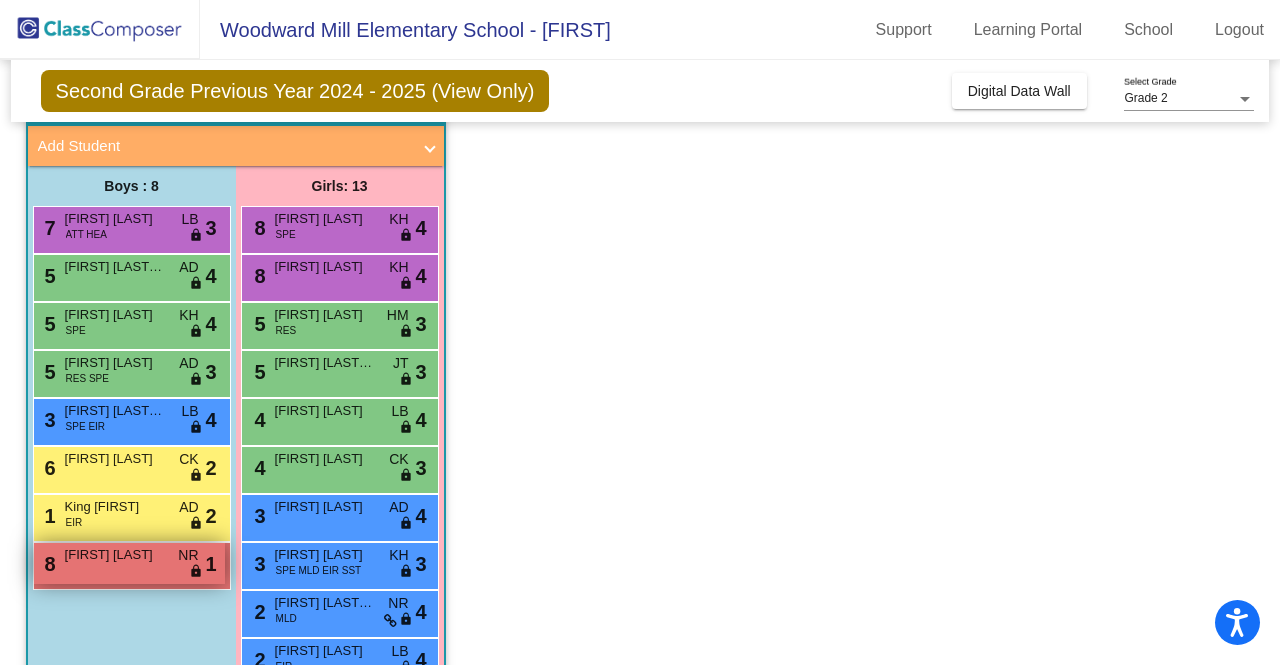 click on "[FIRST] [LAST]" at bounding box center [115, 555] 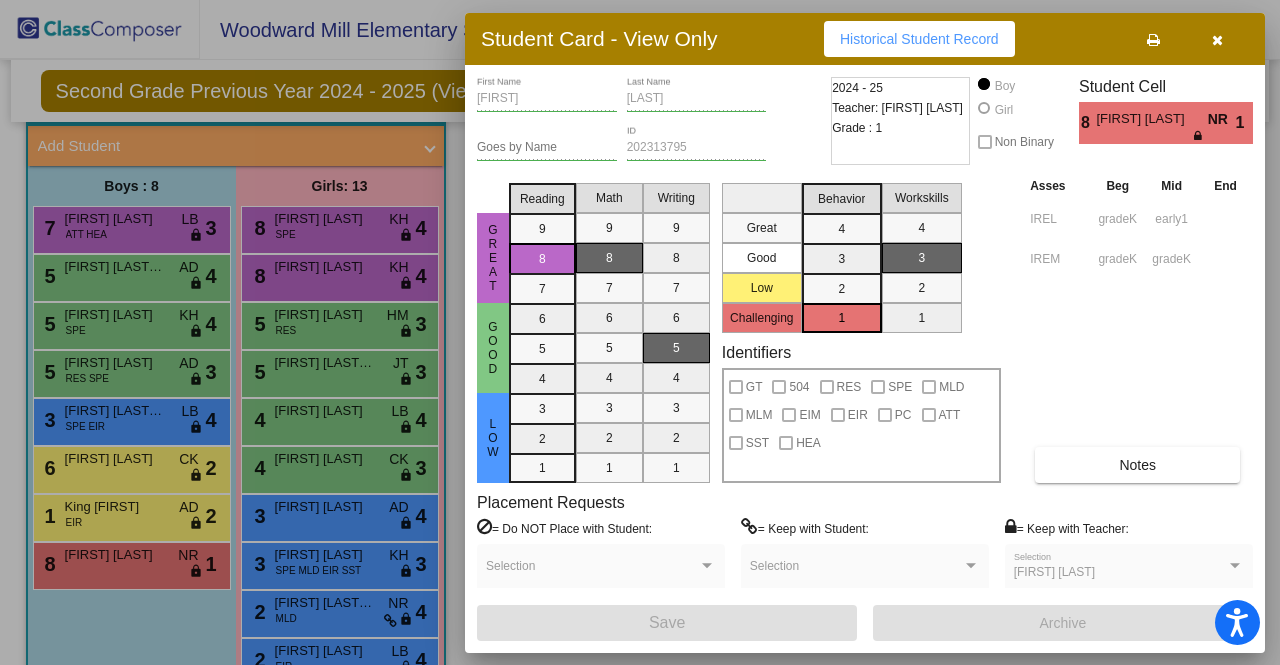 click at bounding box center (1217, 39) 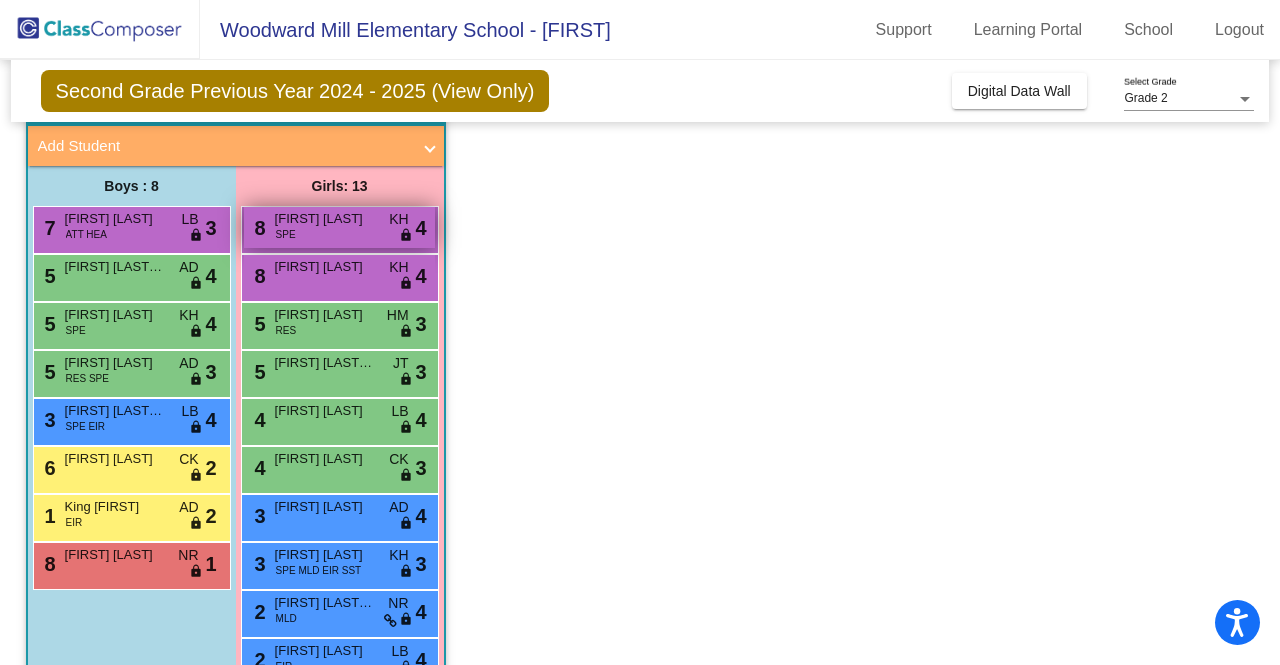 click on "[NUMBER] [FIRST] [LAST] SPE KH lock do_not_disturb_alt [NUMBER]" at bounding box center (339, 227) 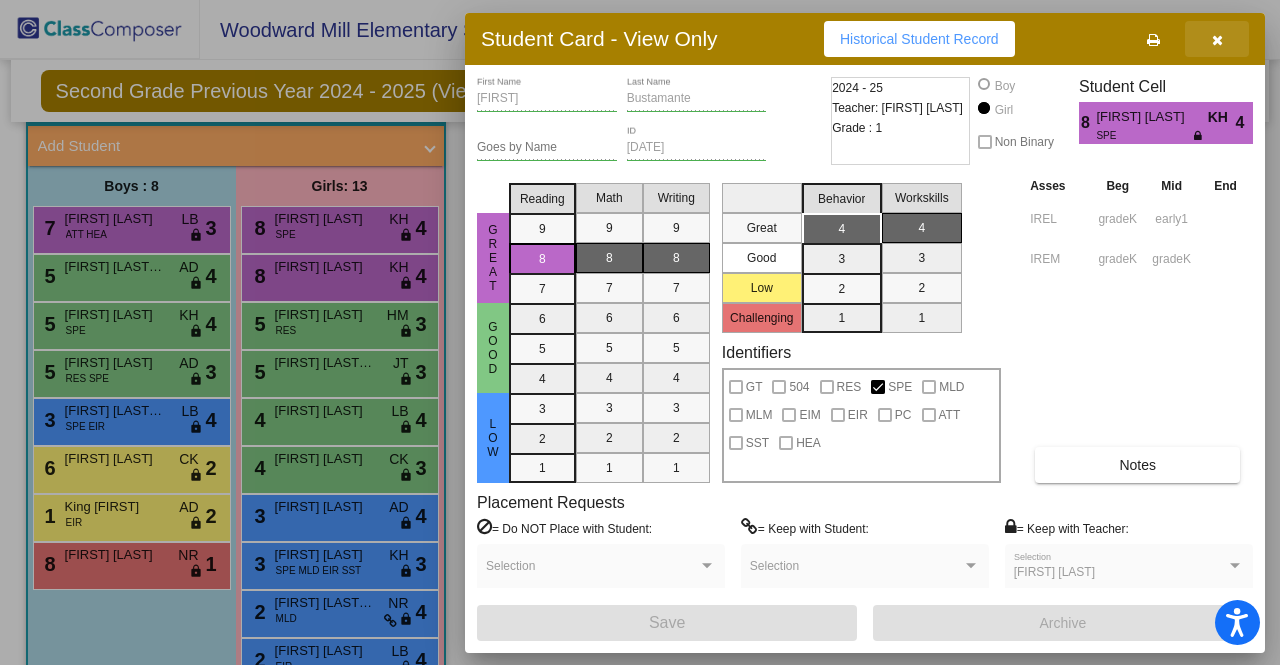 click at bounding box center (1217, 39) 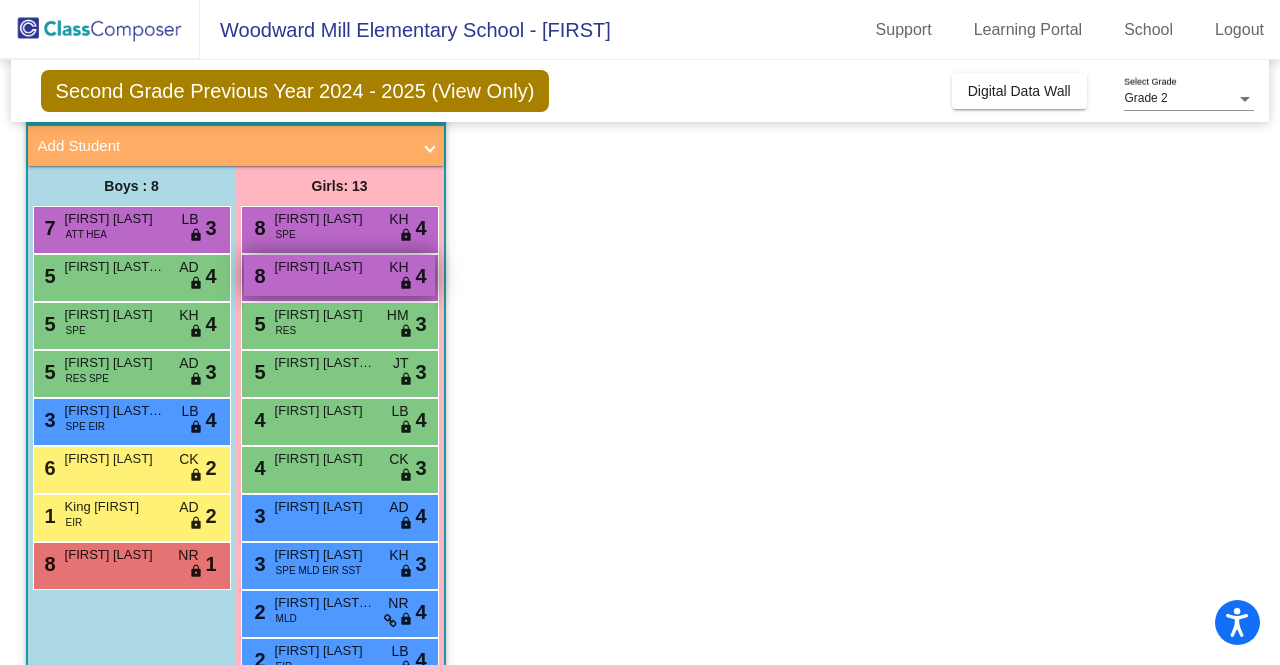 click on "[FIRST] [LAST]" at bounding box center (325, 267) 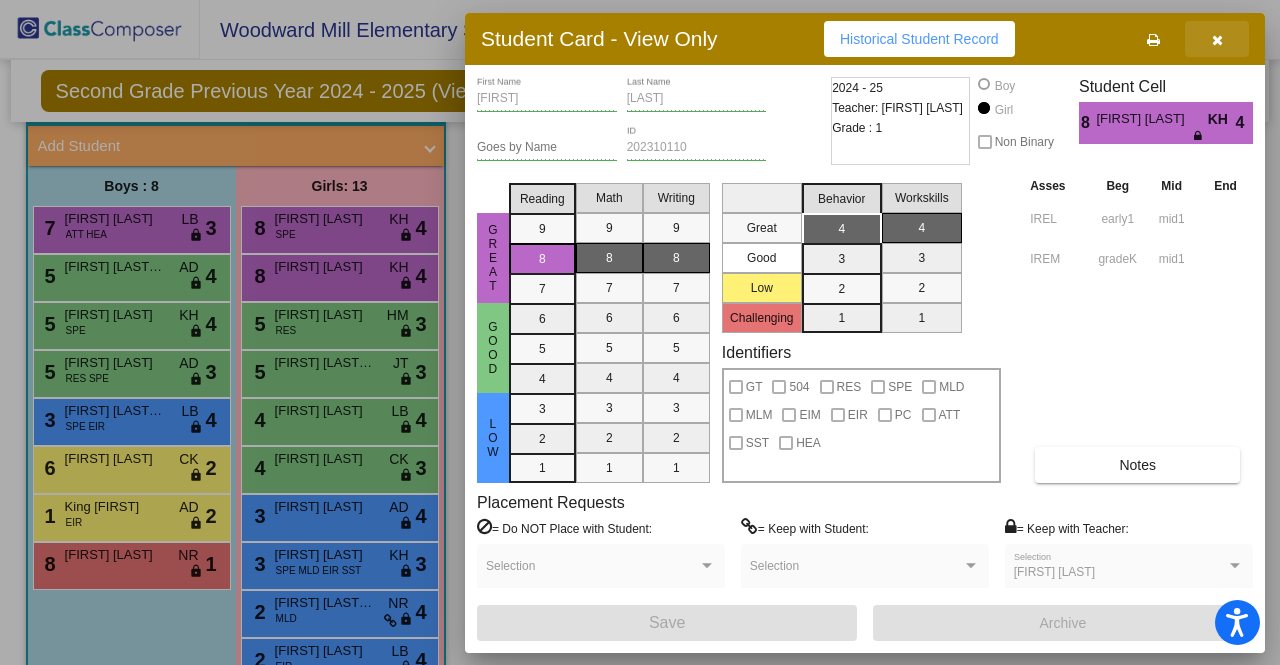 click at bounding box center [1217, 40] 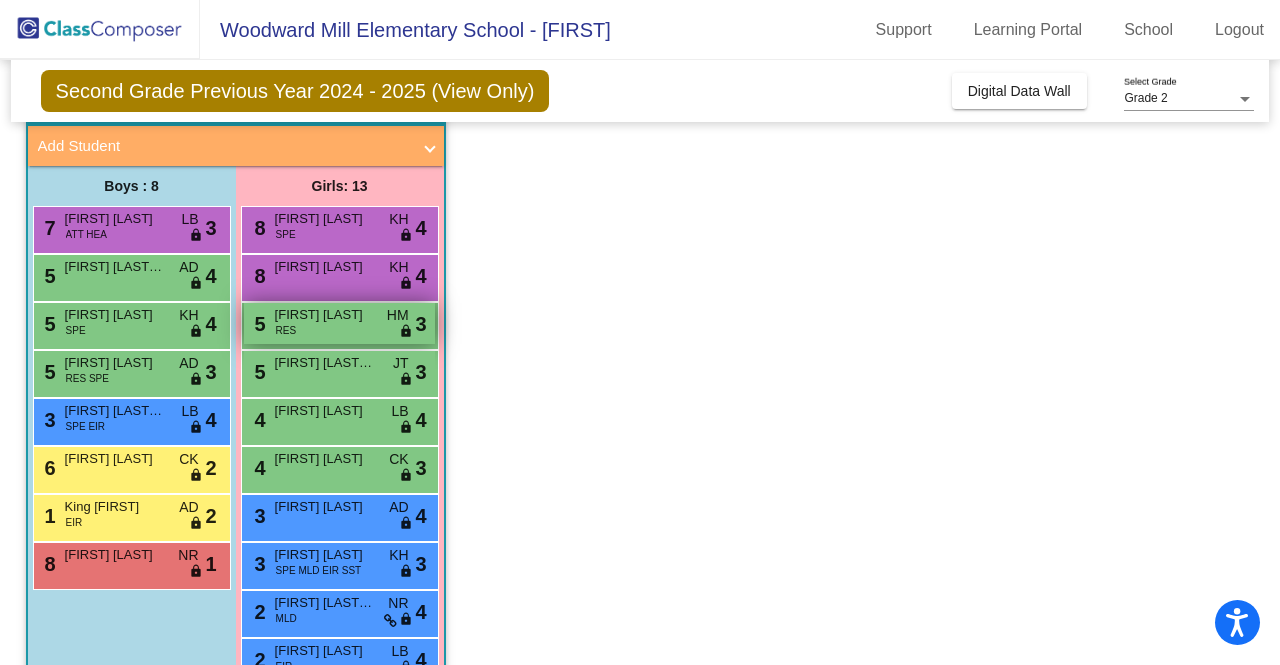 click on "[NUMBER] [FIRST] [LAST] RES HM lock do_not_disturb_alt [NUMBER]" at bounding box center (339, 323) 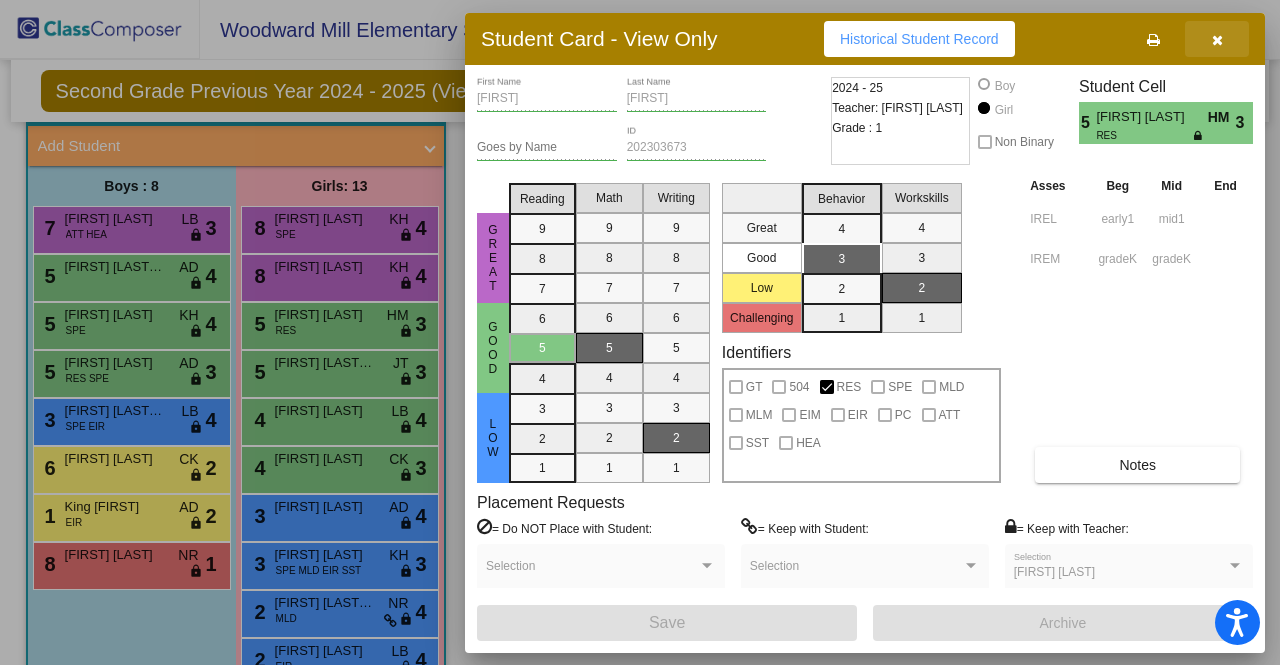 click at bounding box center (1217, 40) 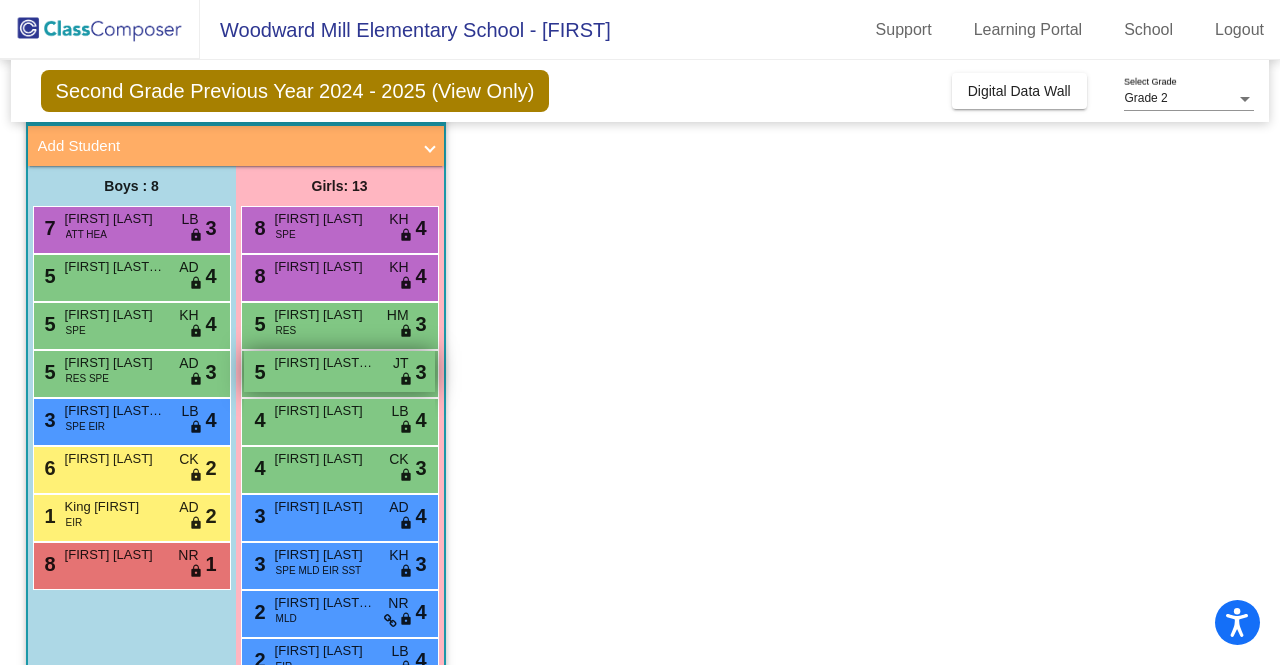 click on "[FIRST] [LAST] [LAST]" at bounding box center (325, 363) 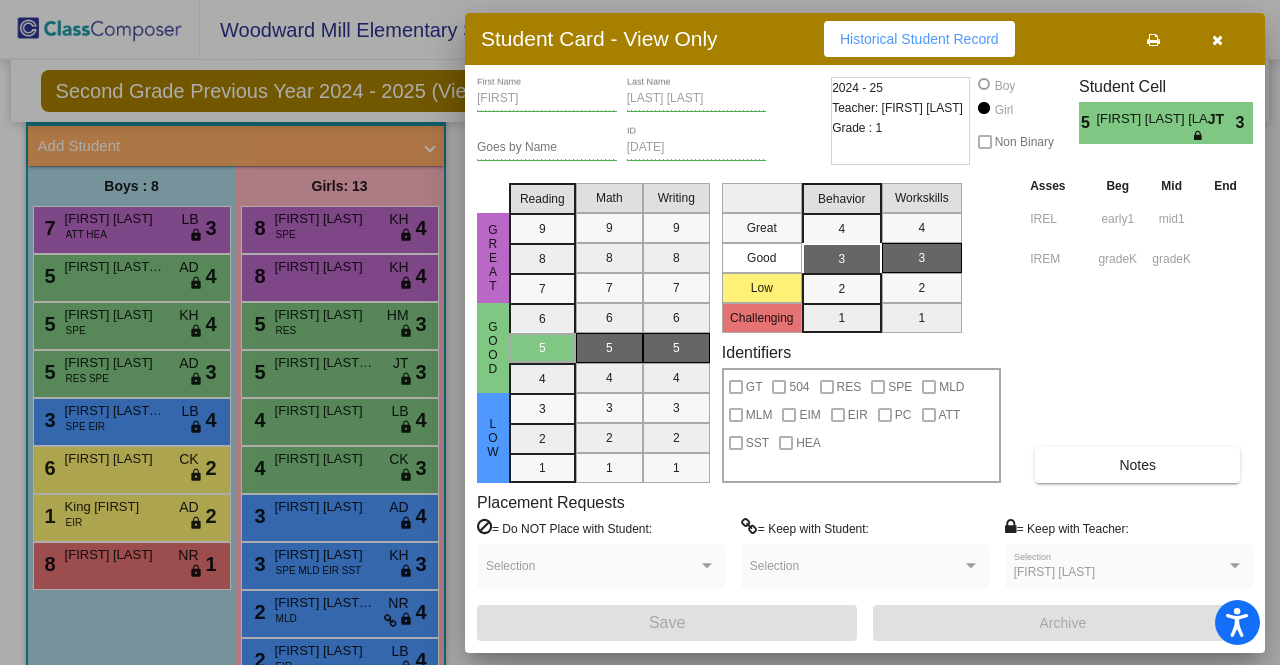 click at bounding box center [1217, 39] 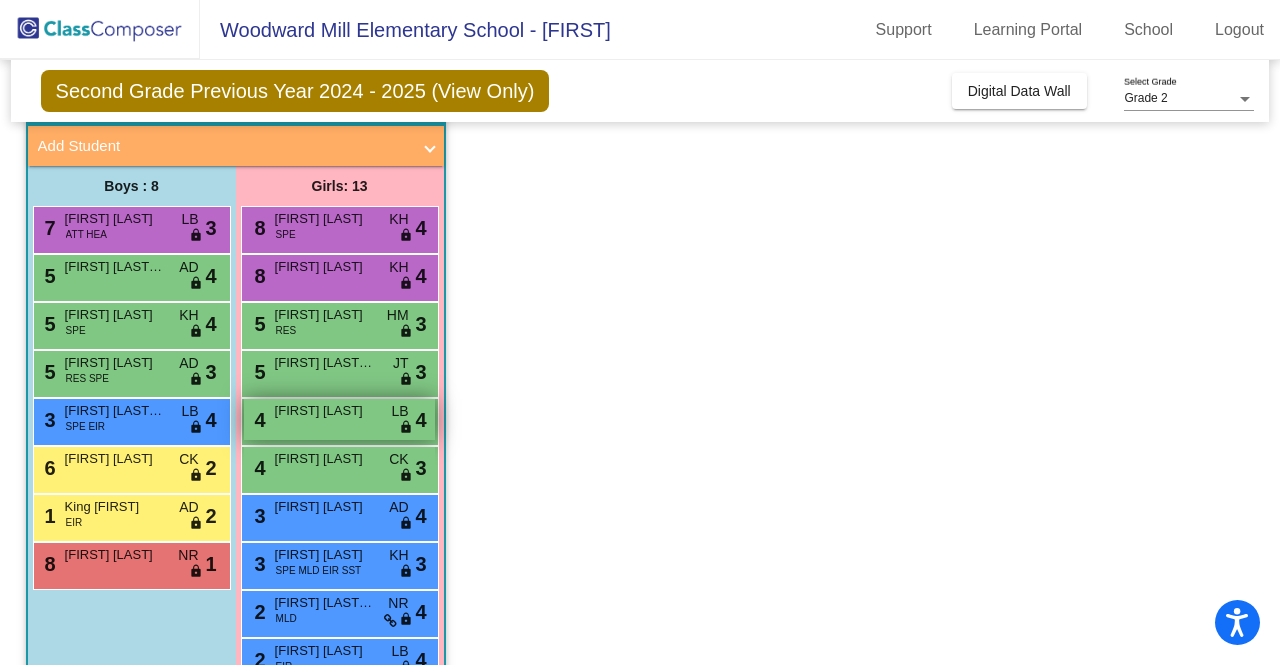 click on "[FIRST] [LAST]" at bounding box center [325, 411] 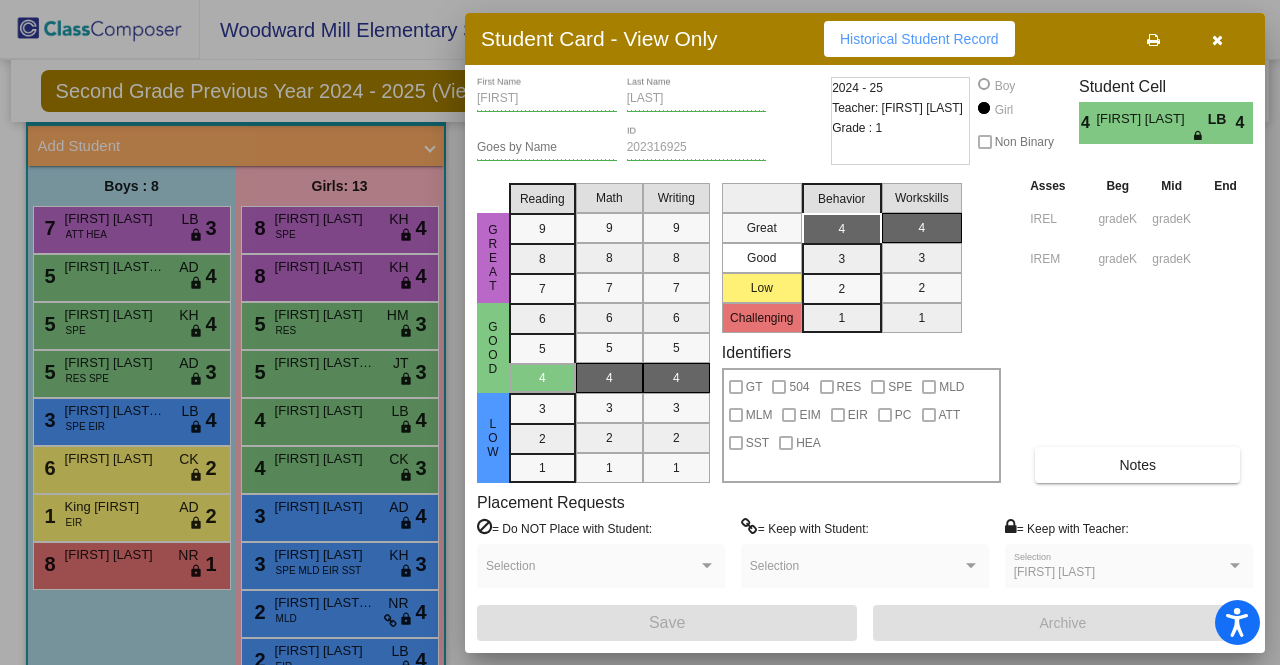 click at bounding box center [1217, 39] 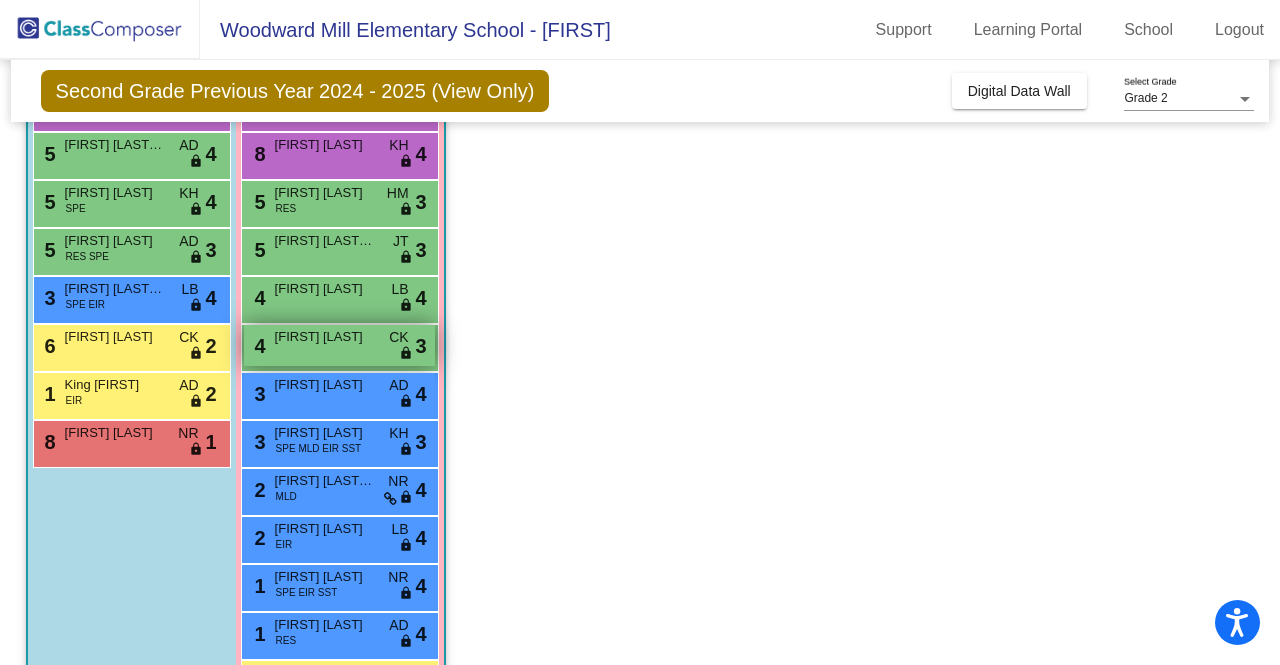 scroll, scrollTop: 238, scrollLeft: 0, axis: vertical 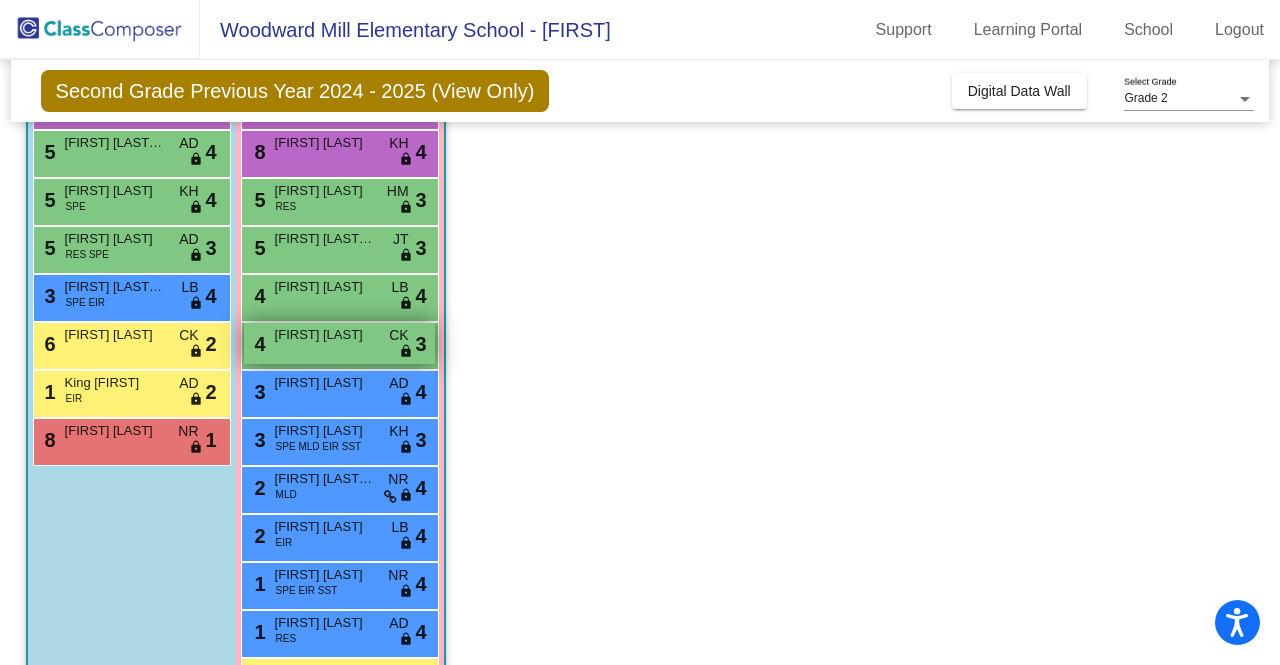 click on "[FIRST] [LAST]" at bounding box center [325, 335] 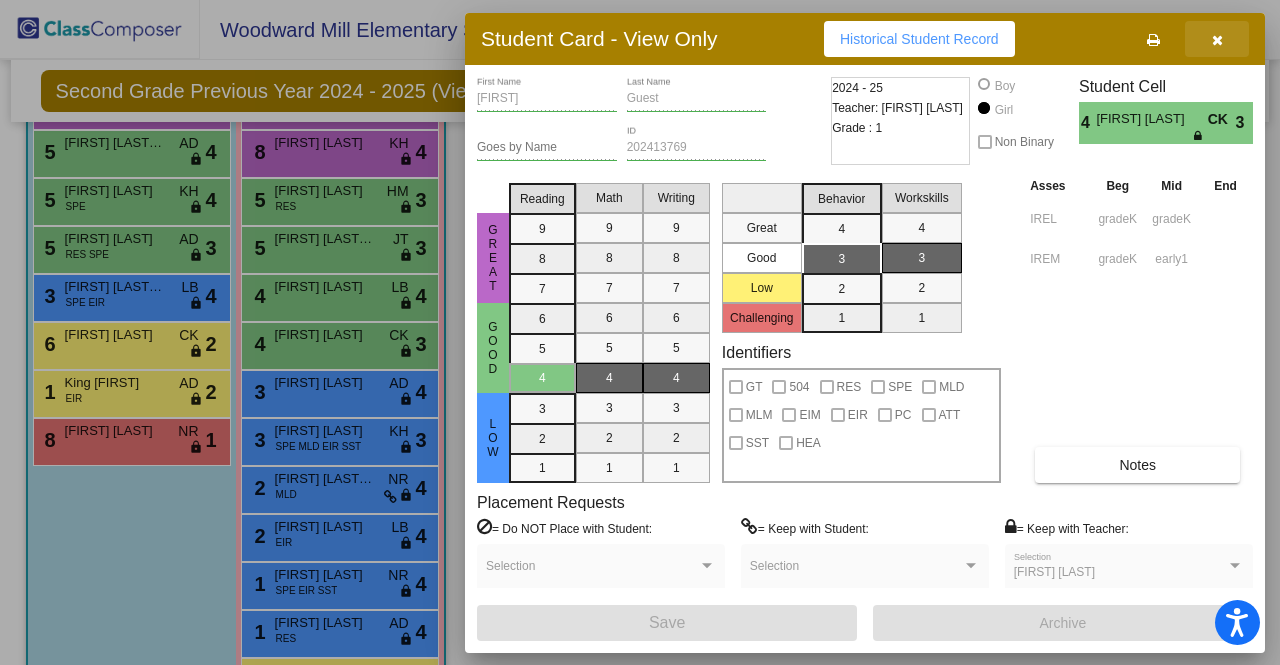 click at bounding box center [1217, 40] 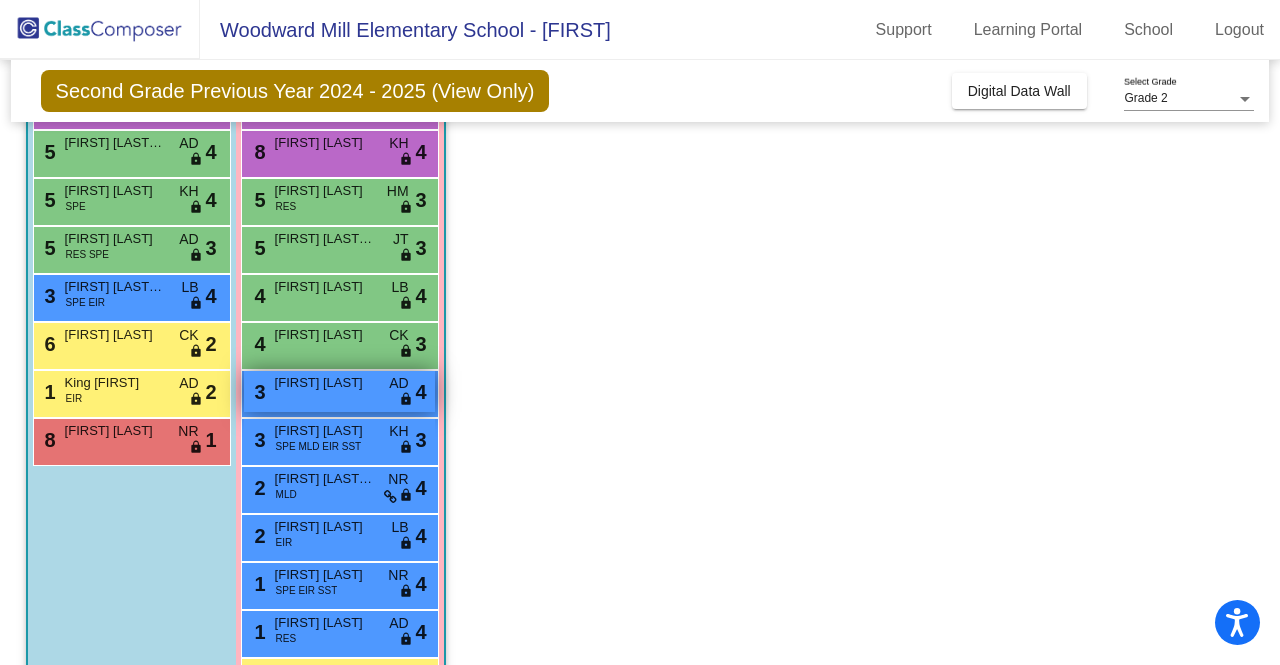 click on "[NUMBER] [FIRST] [LAST] AD lock do_not_disturb_alt [NUMBER]" at bounding box center (339, 391) 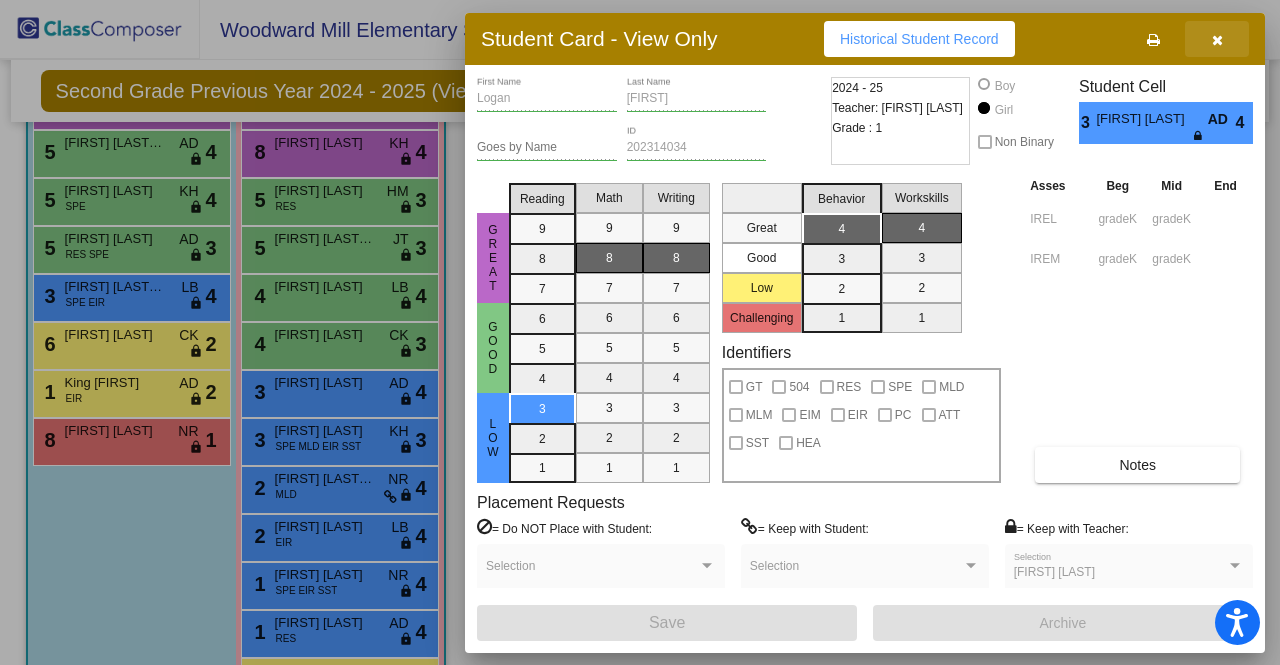 click at bounding box center [1217, 40] 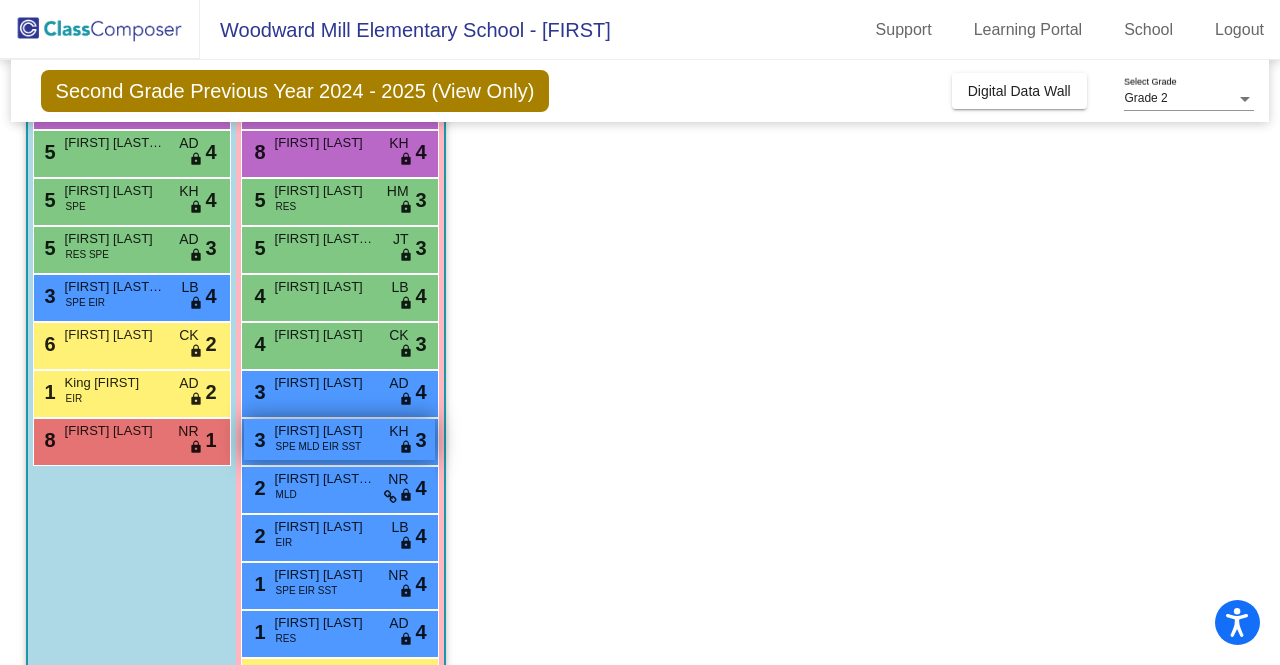click on "[FIRST] [LAST]" at bounding box center (325, 431) 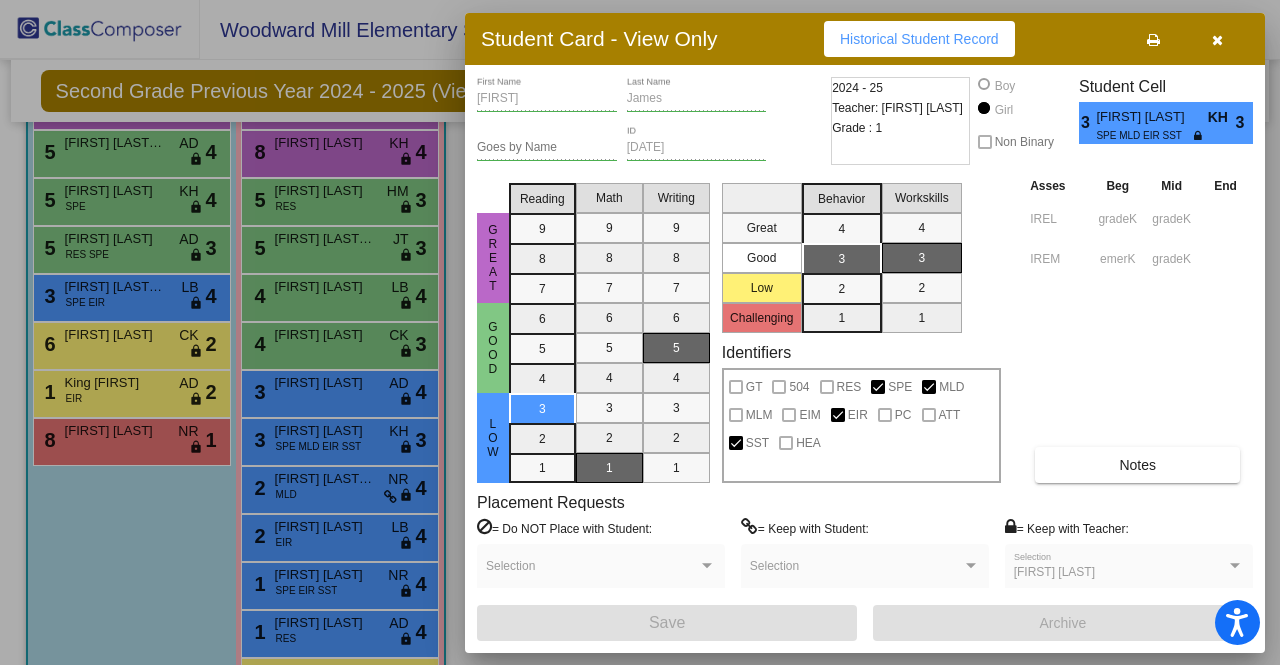 click at bounding box center [1217, 40] 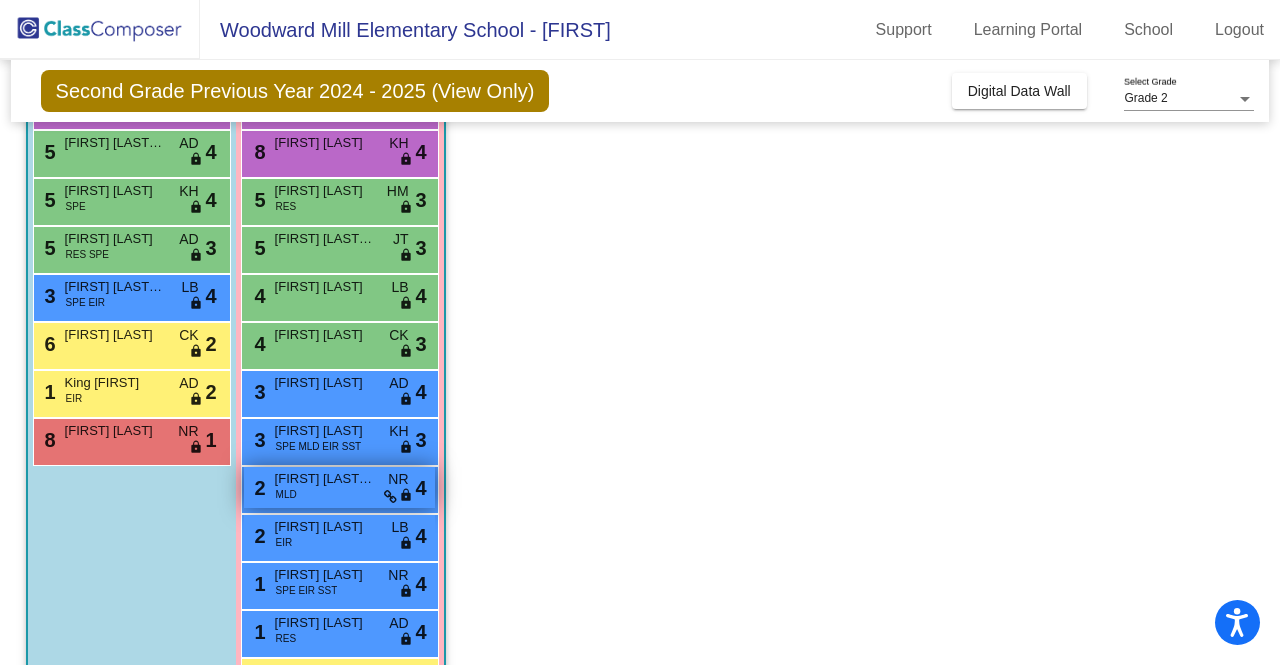 click on "[FIRST] [LAST] [LAST]" at bounding box center (325, 479) 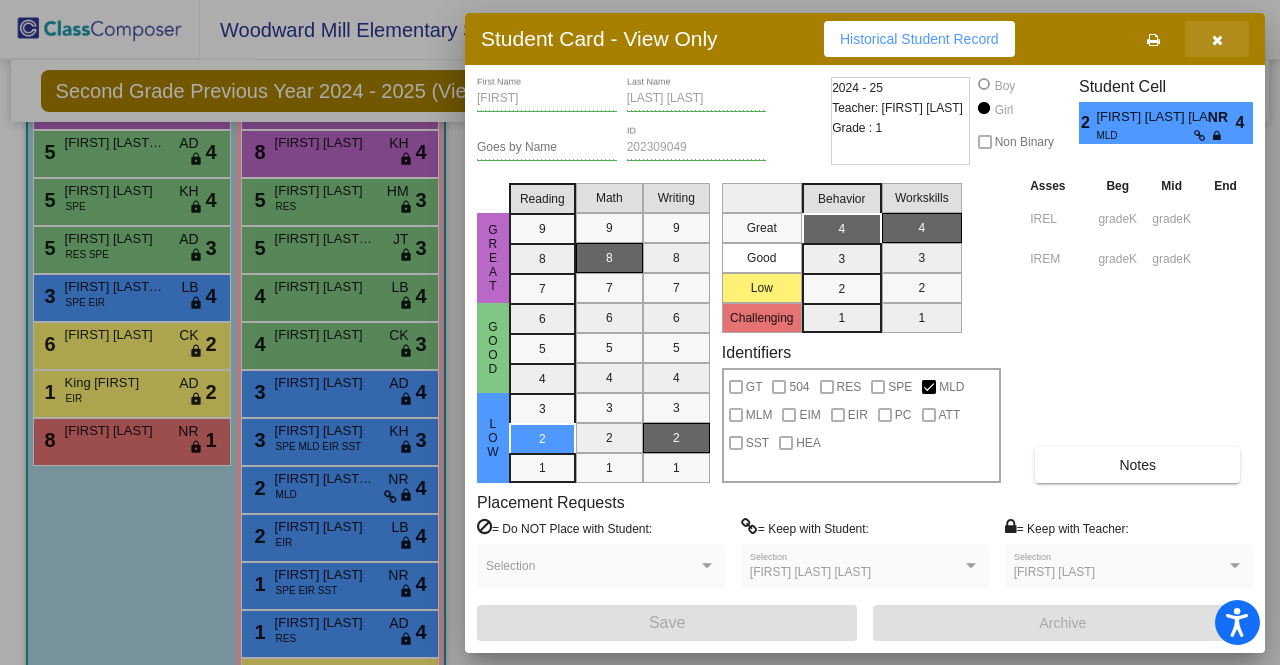 click at bounding box center (1217, 39) 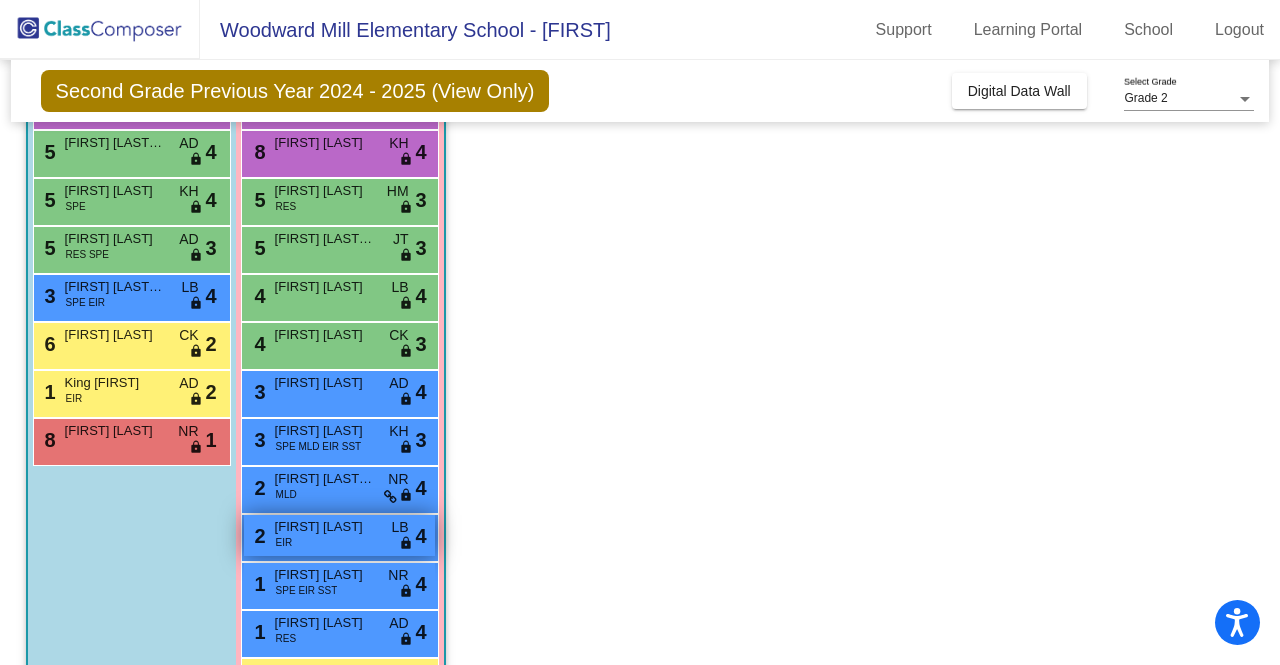 click on "[FIRST] [LAST]" at bounding box center (325, 527) 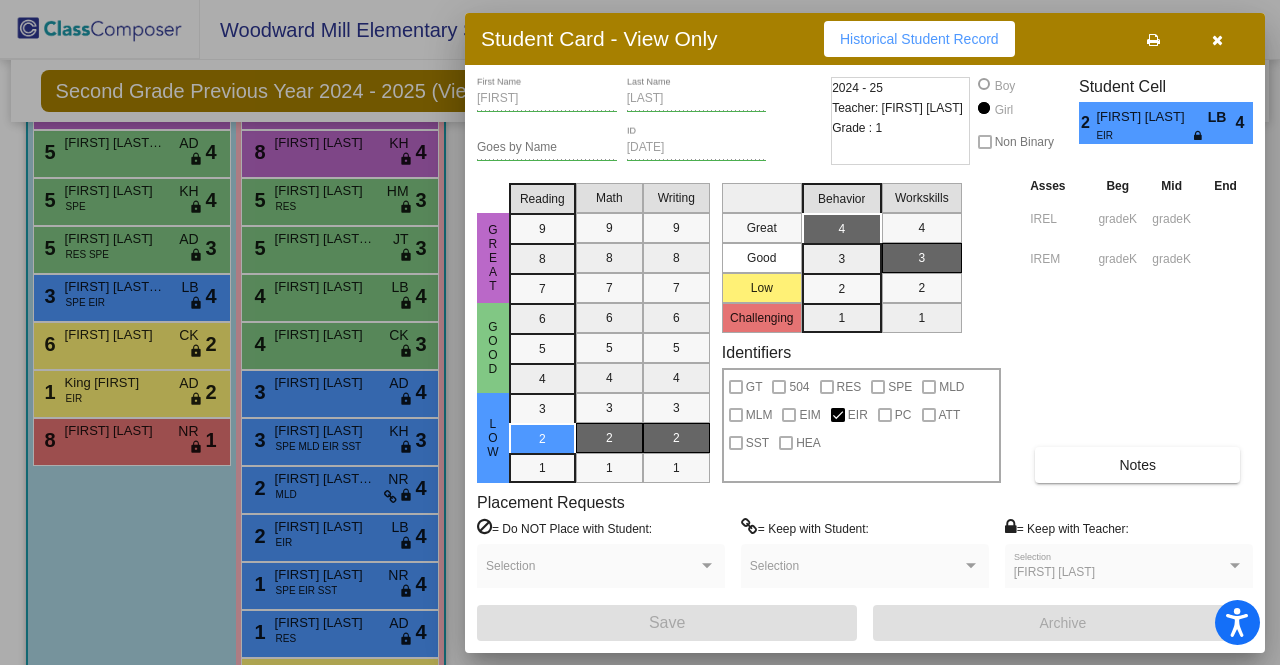 click at bounding box center [1217, 39] 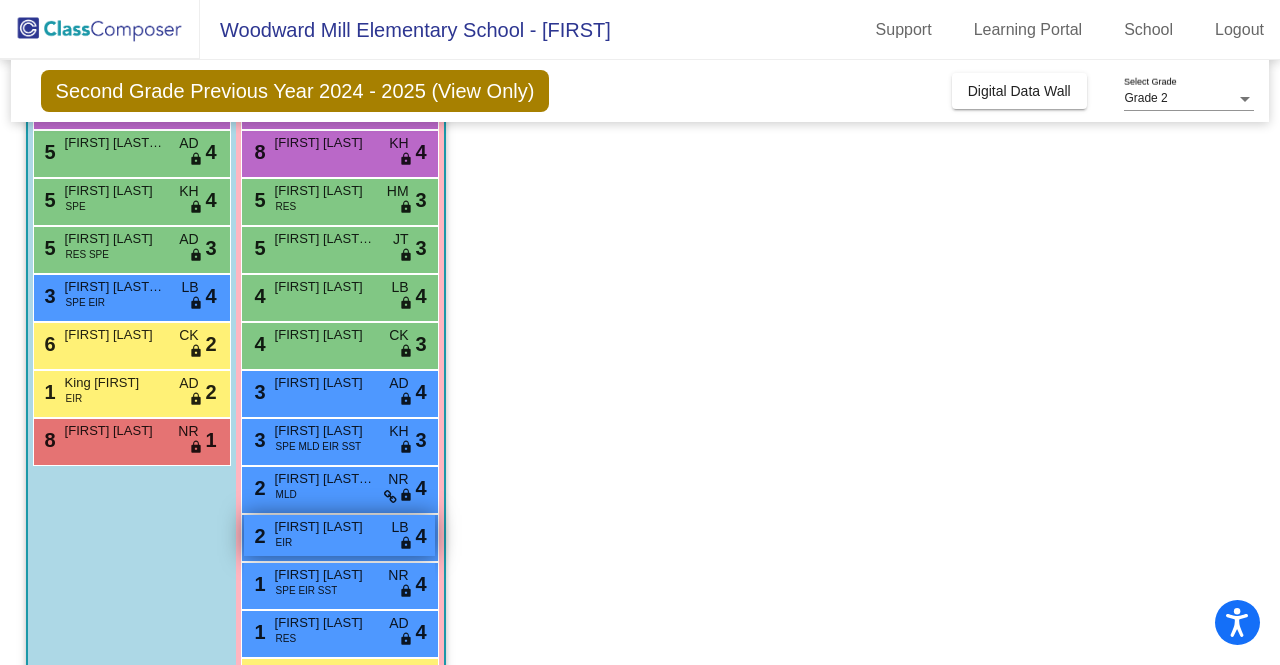 scroll, scrollTop: 310, scrollLeft: 0, axis: vertical 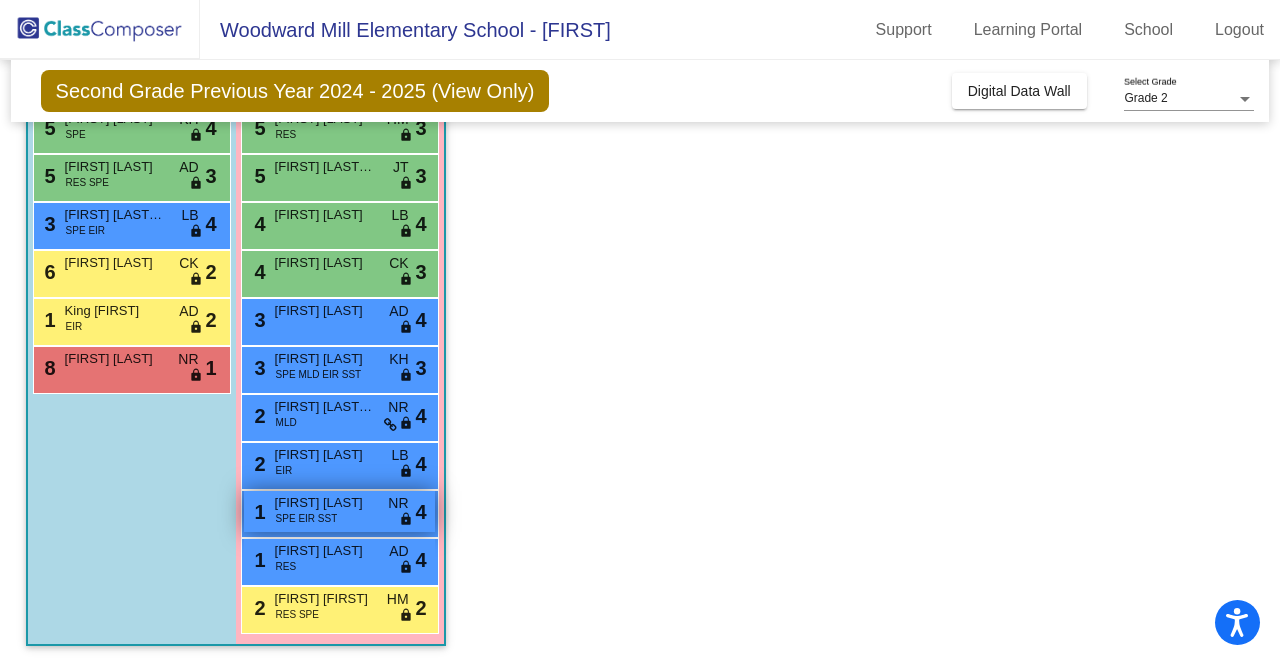 click on "[FIRST] [LAST]" at bounding box center [325, 503] 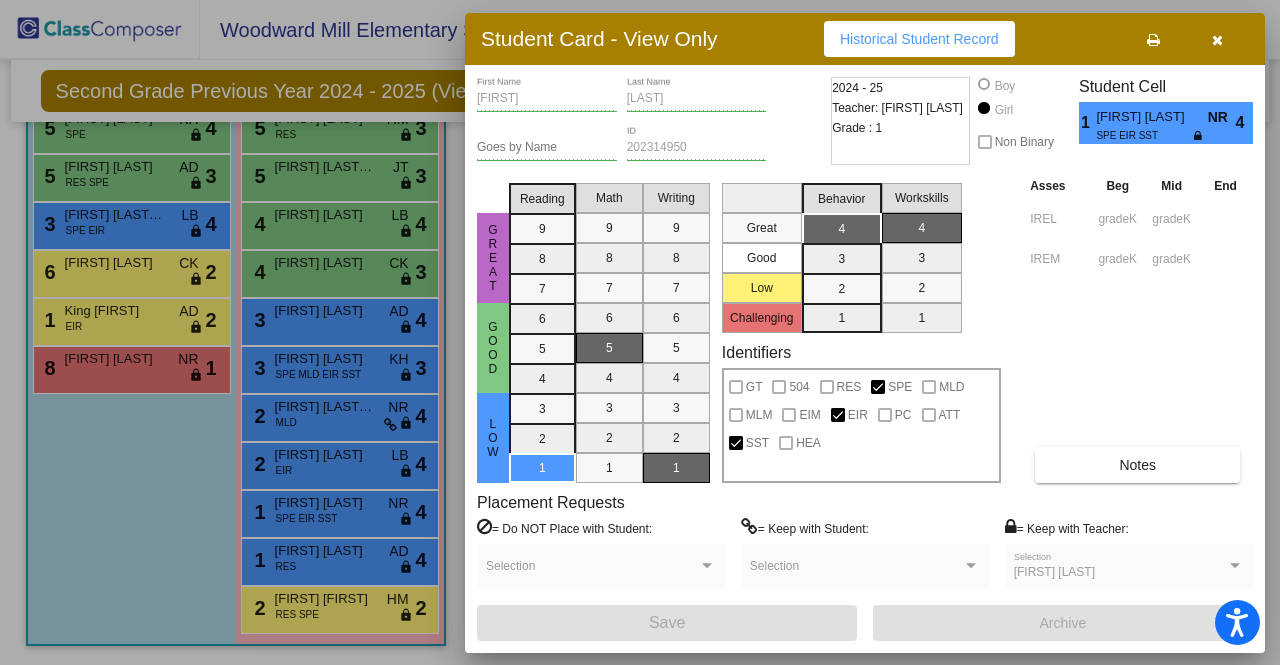 click at bounding box center [1217, 40] 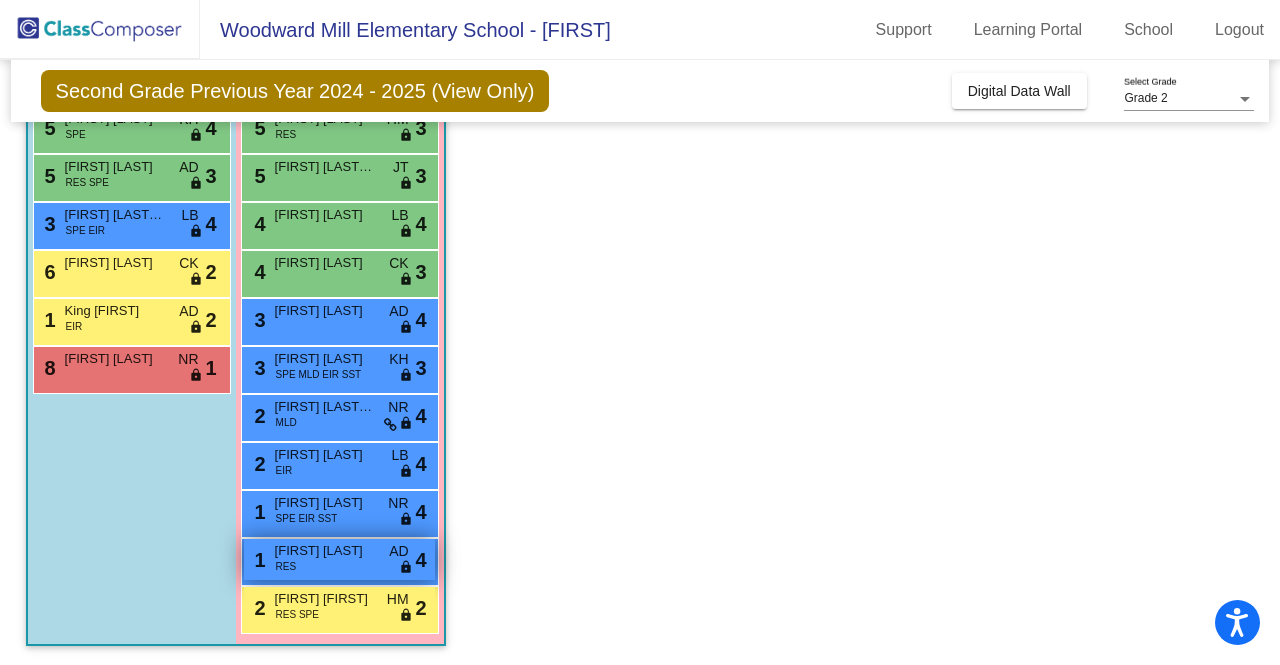 click on "[NUMBER] [FIRST] [LAST] RES AD lock do_not_disturb_alt [NUMBER]" at bounding box center [339, 559] 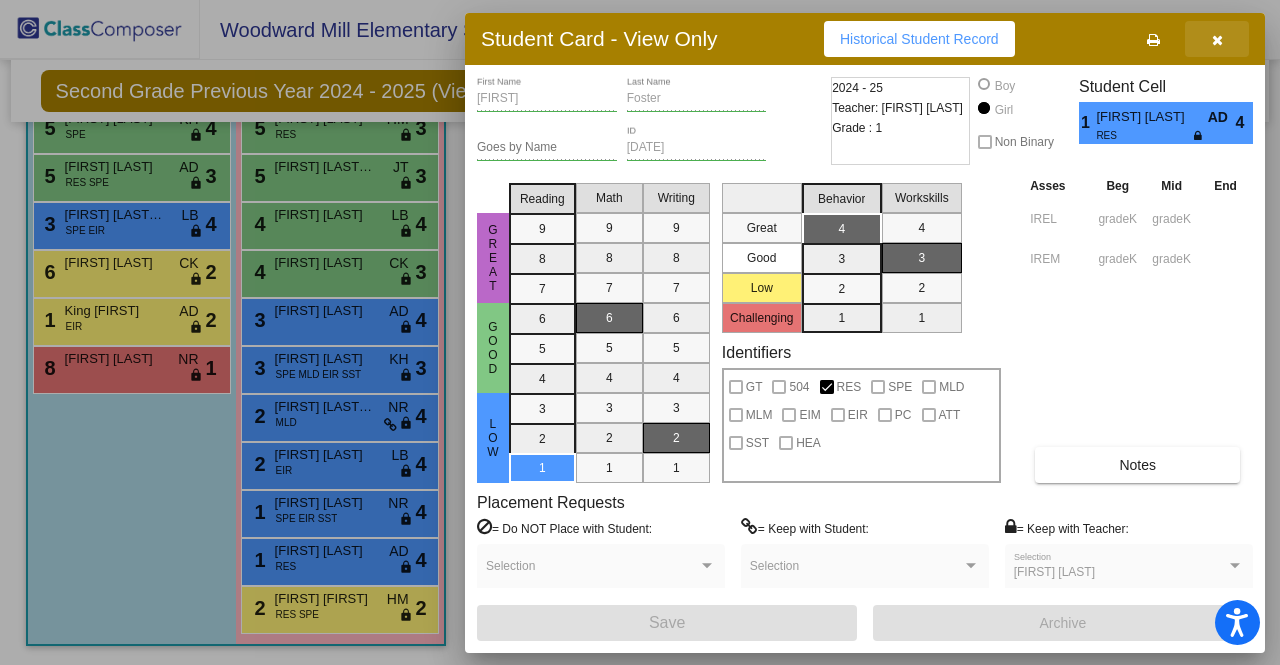 click at bounding box center (1217, 39) 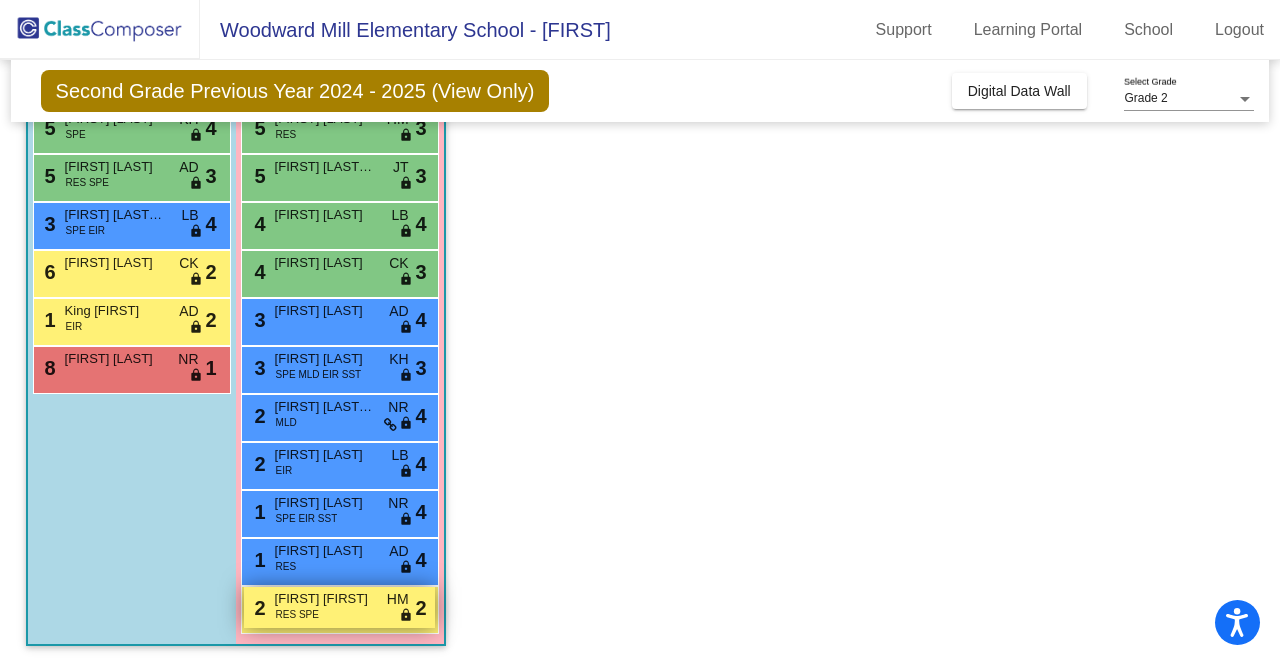 click on "[FIRST] [FIRST]" at bounding box center [325, 599] 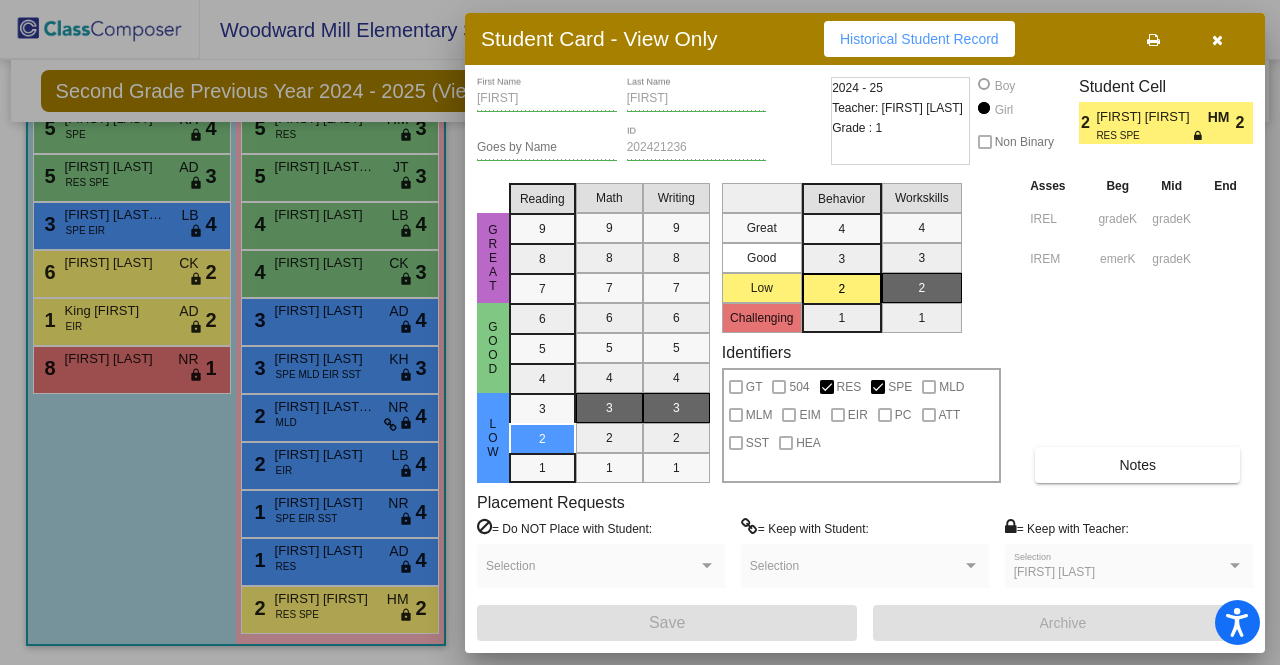 click at bounding box center [1217, 40] 